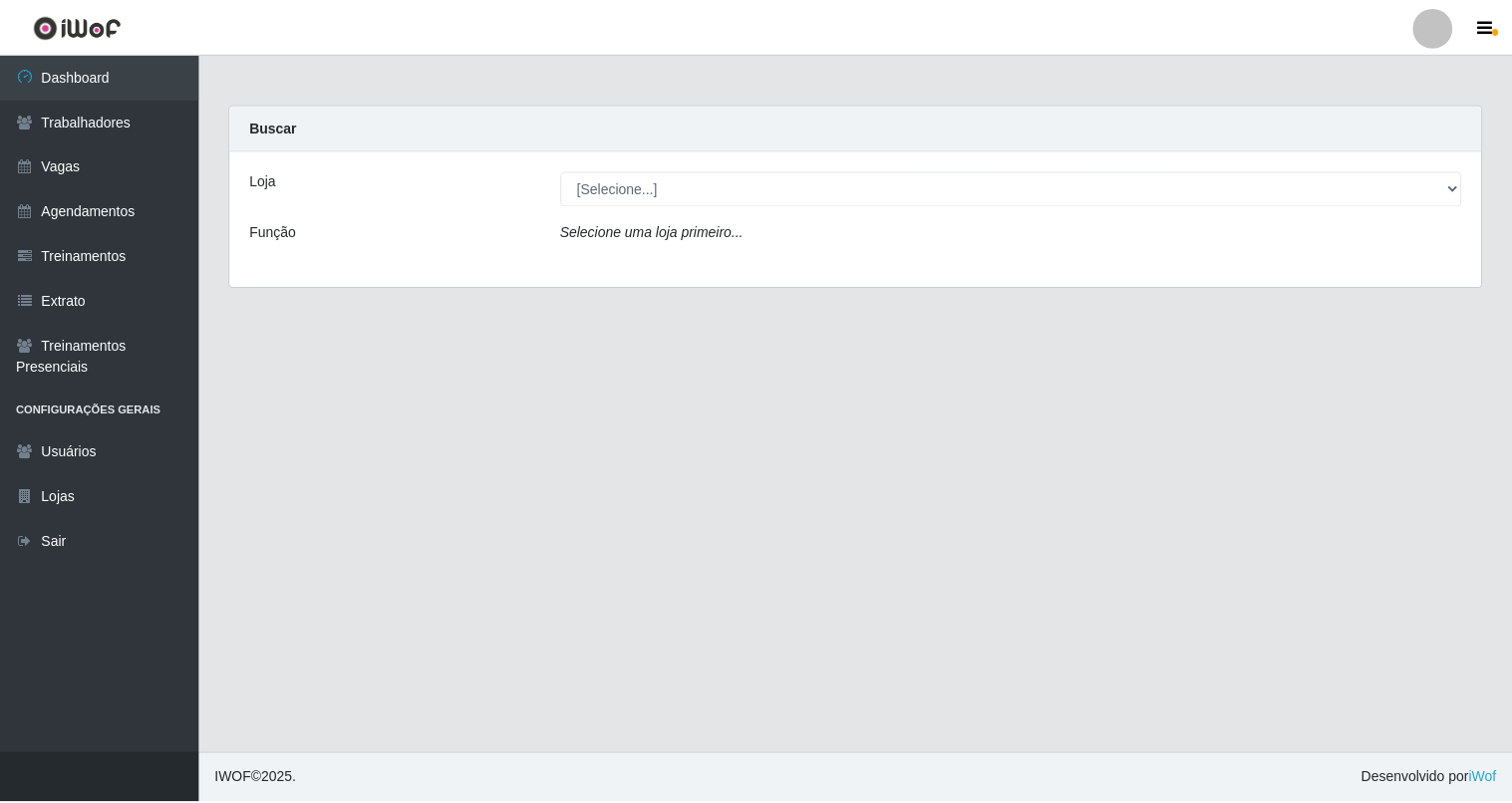 scroll, scrollTop: 0, scrollLeft: 0, axis: both 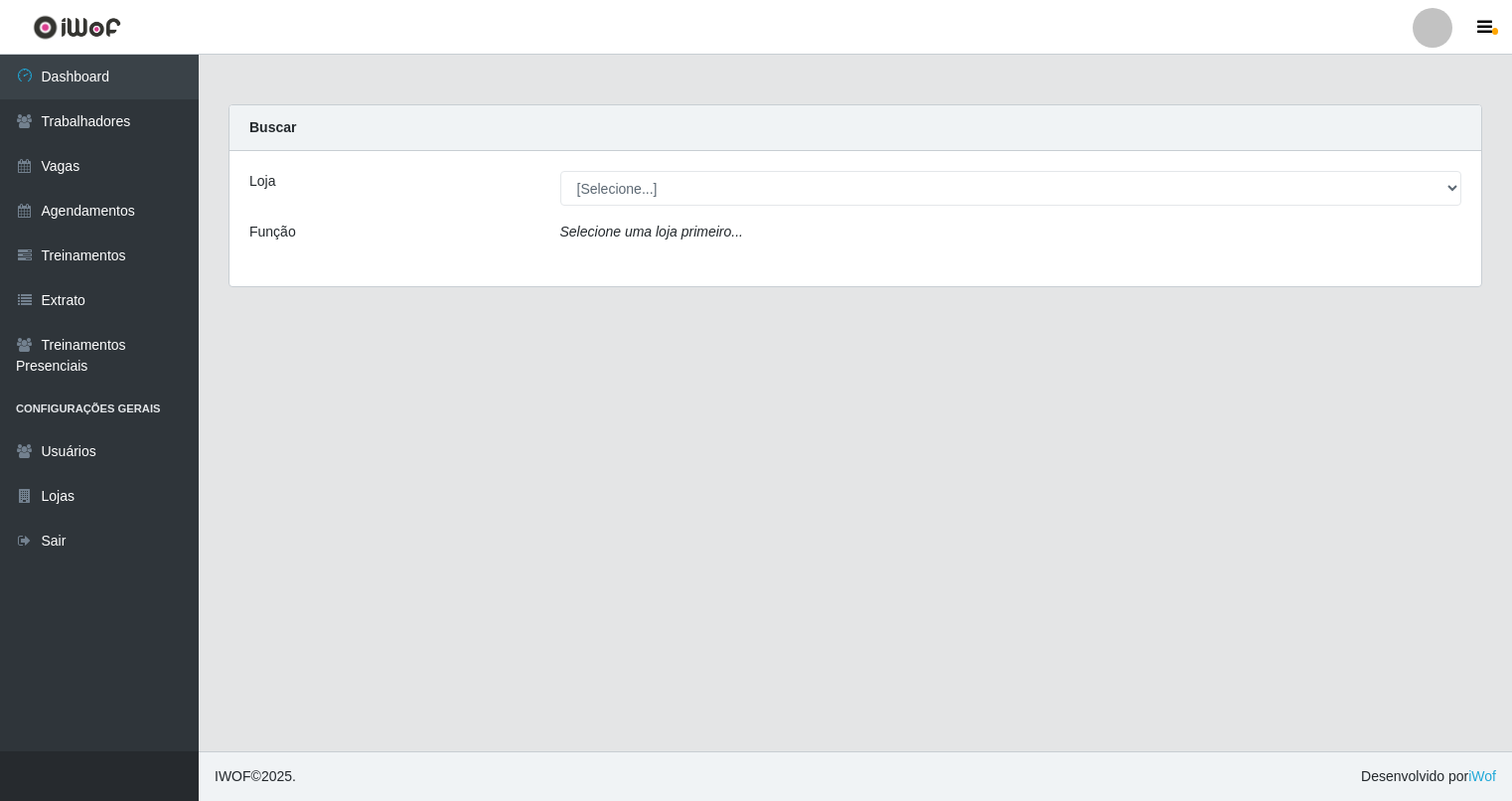click at bounding box center (1433, 28) 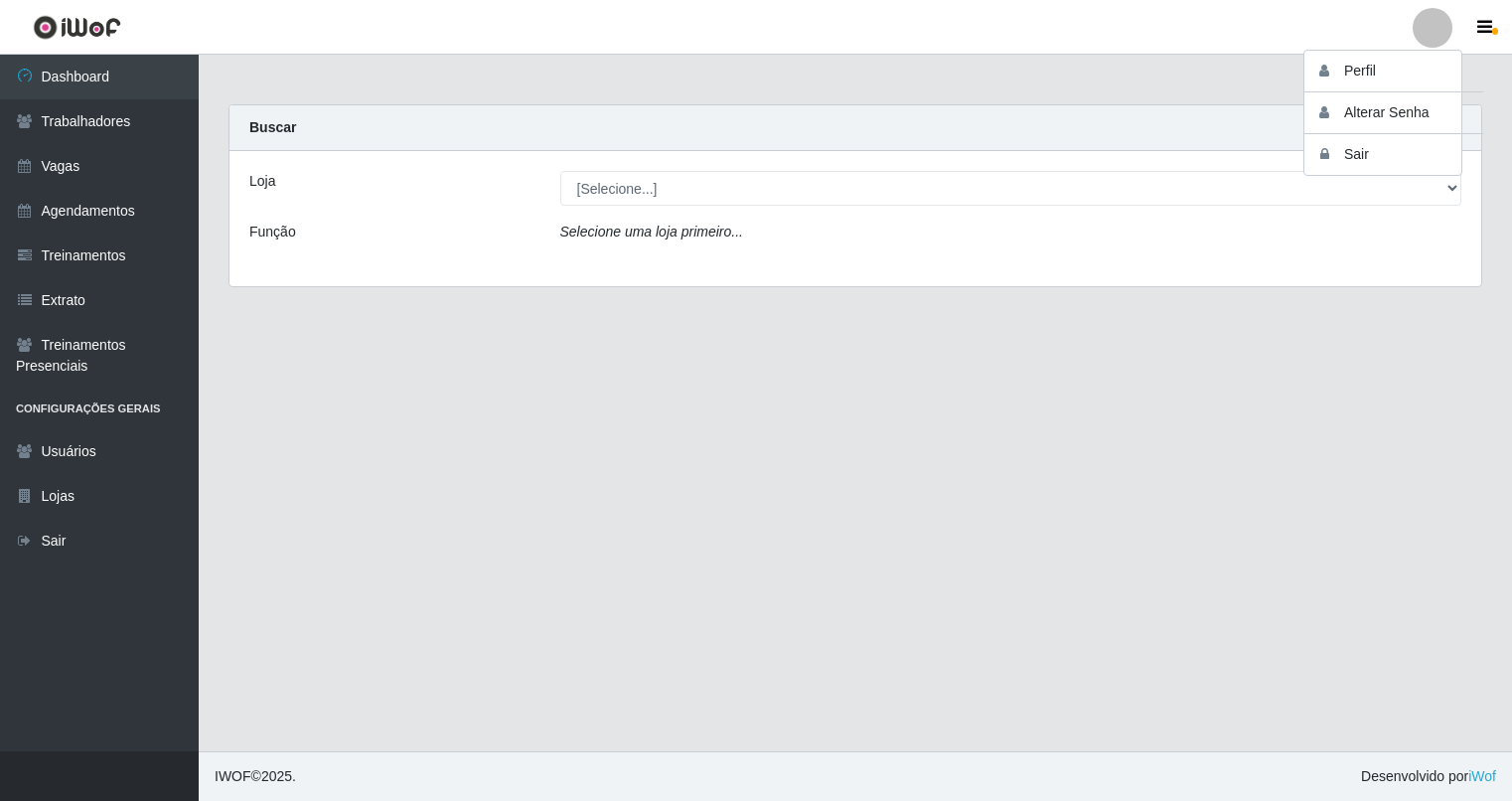 click at bounding box center [1433, 28] 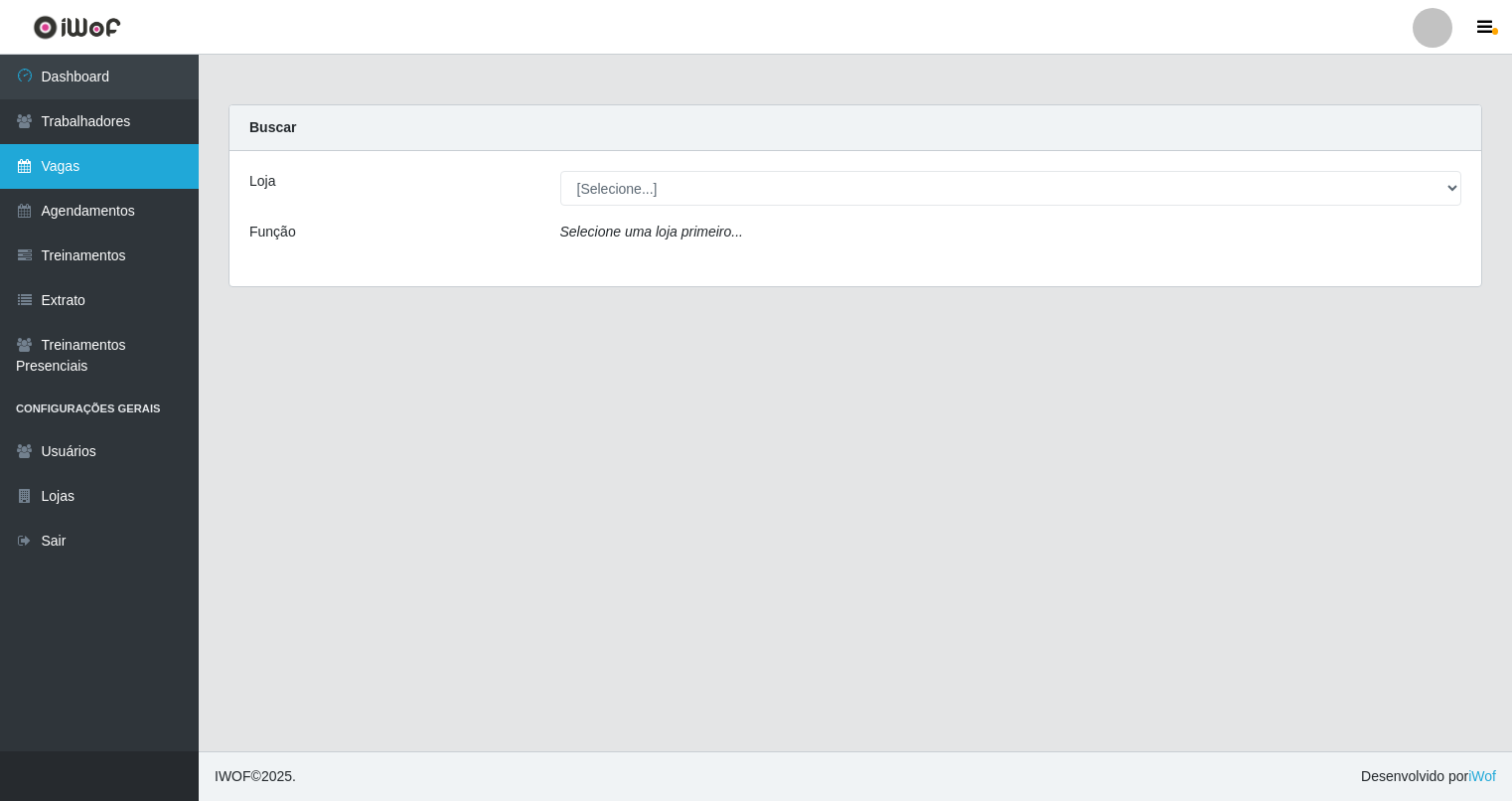 click on "Vagas" at bounding box center (99, 166) 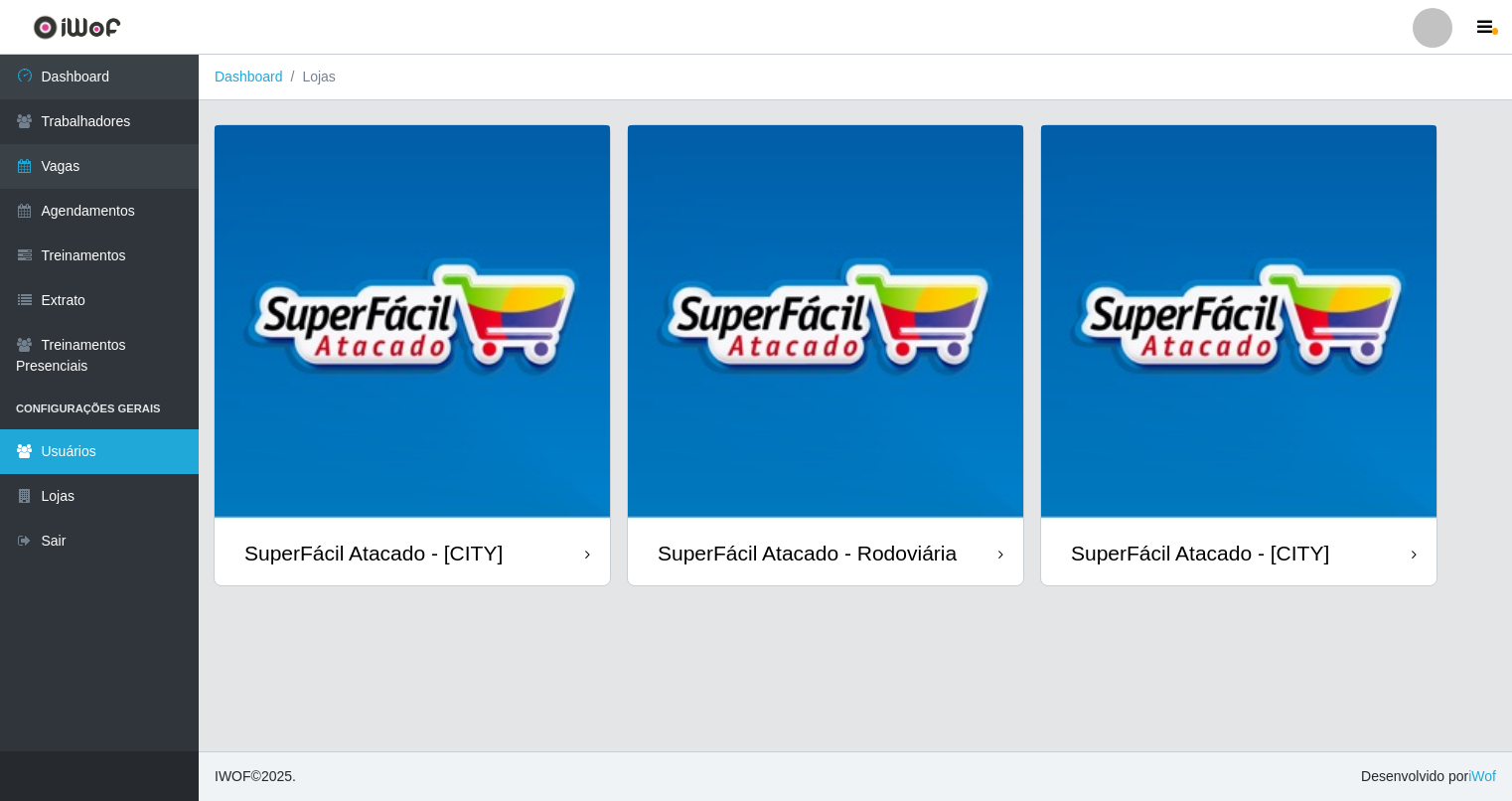 click on "Usuários" at bounding box center [99, 451] 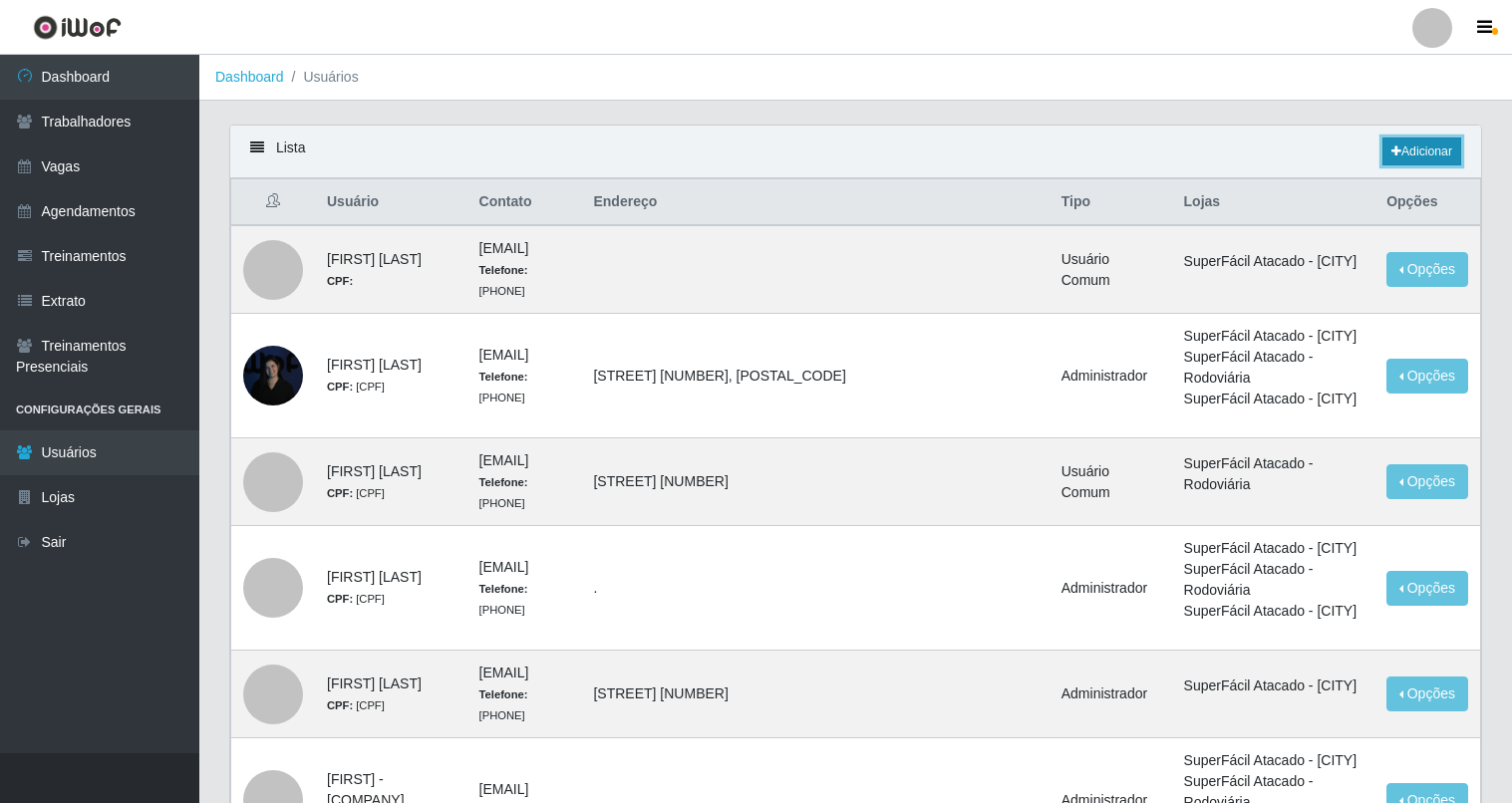 click on "Adicionar" at bounding box center [1421, 151] 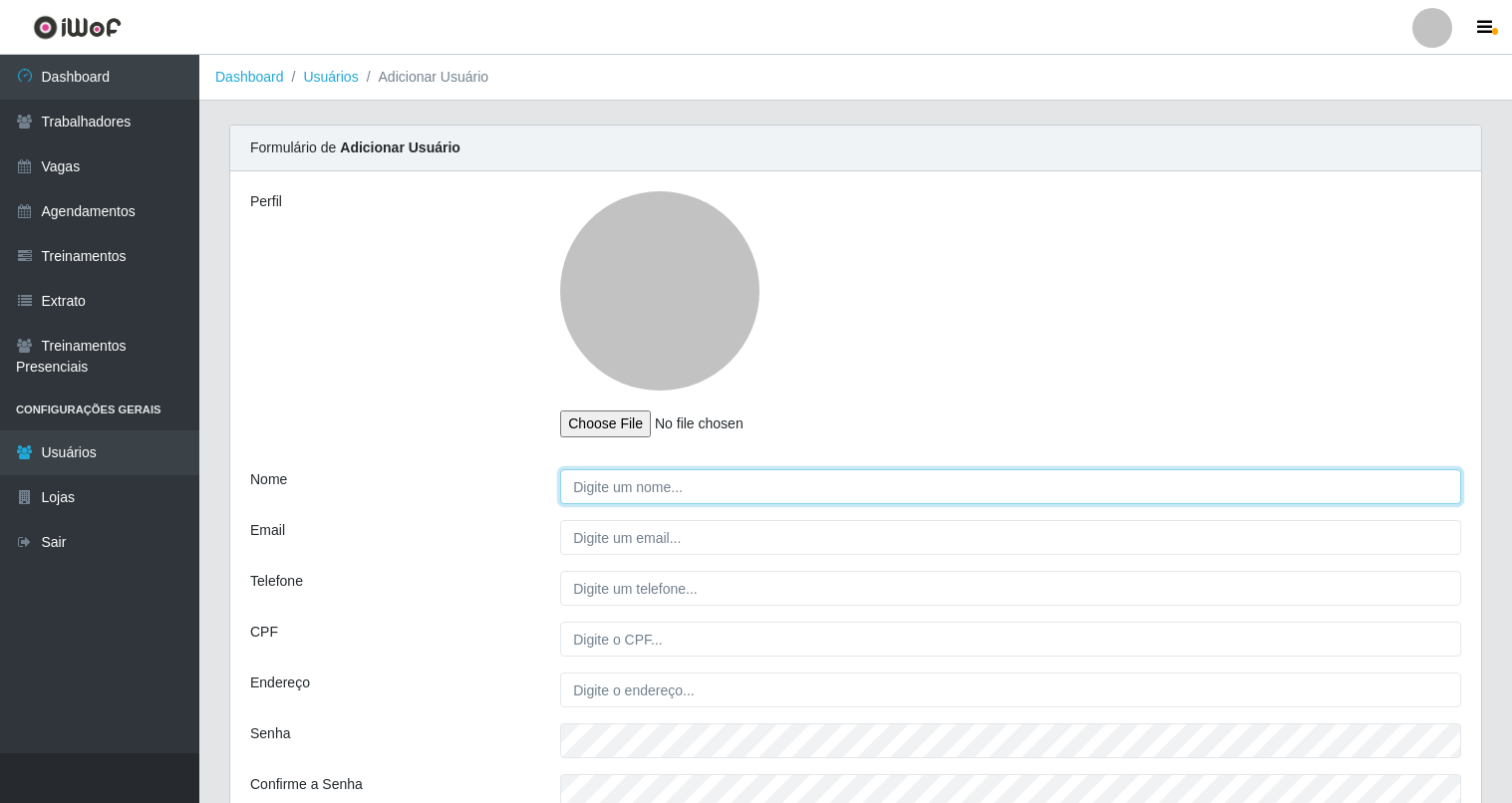 click on "Nome" at bounding box center (1011, 486) 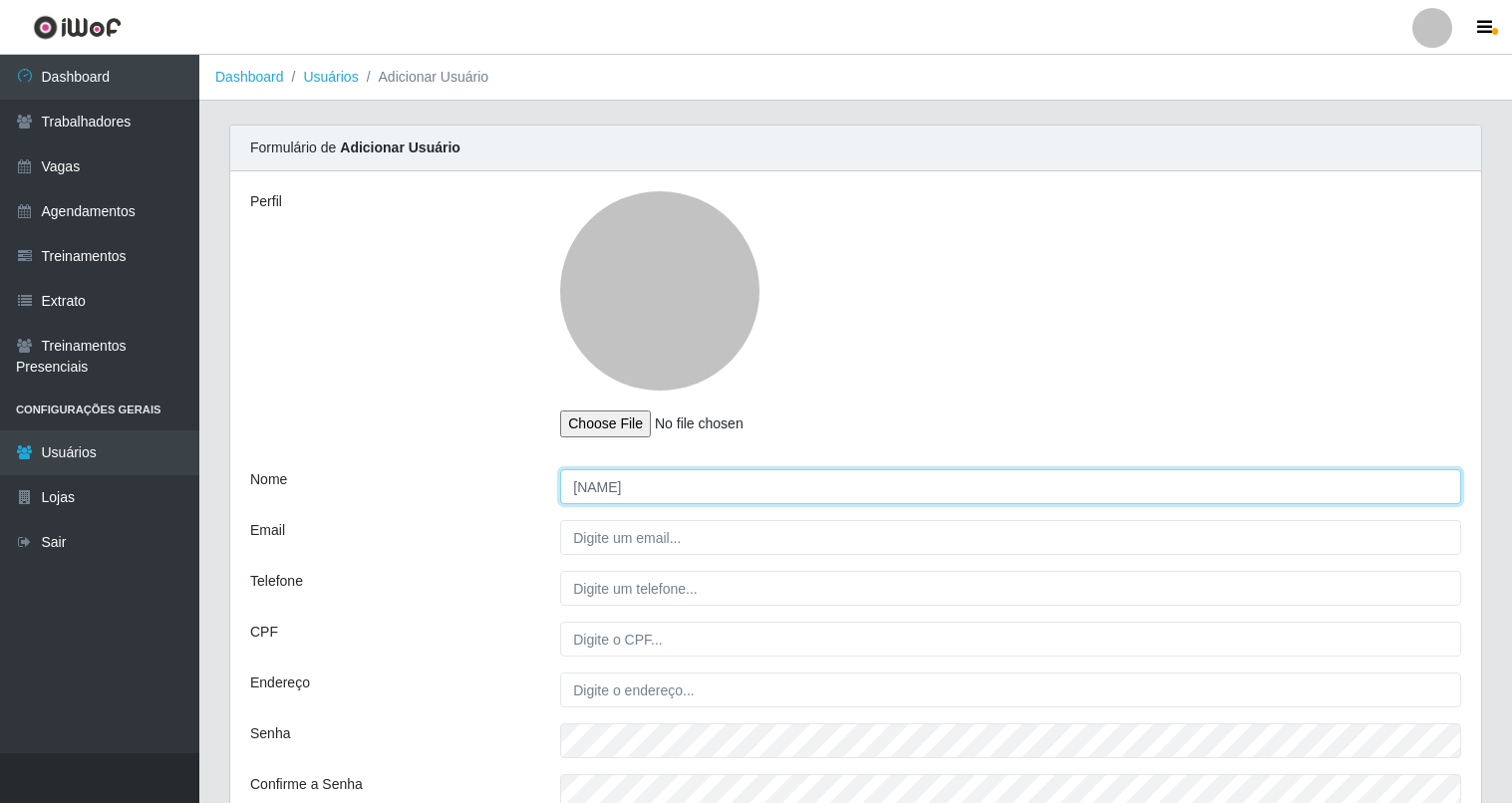 drag, startPoint x: 656, startPoint y: 478, endPoint x: 479, endPoint y: 478, distance: 177 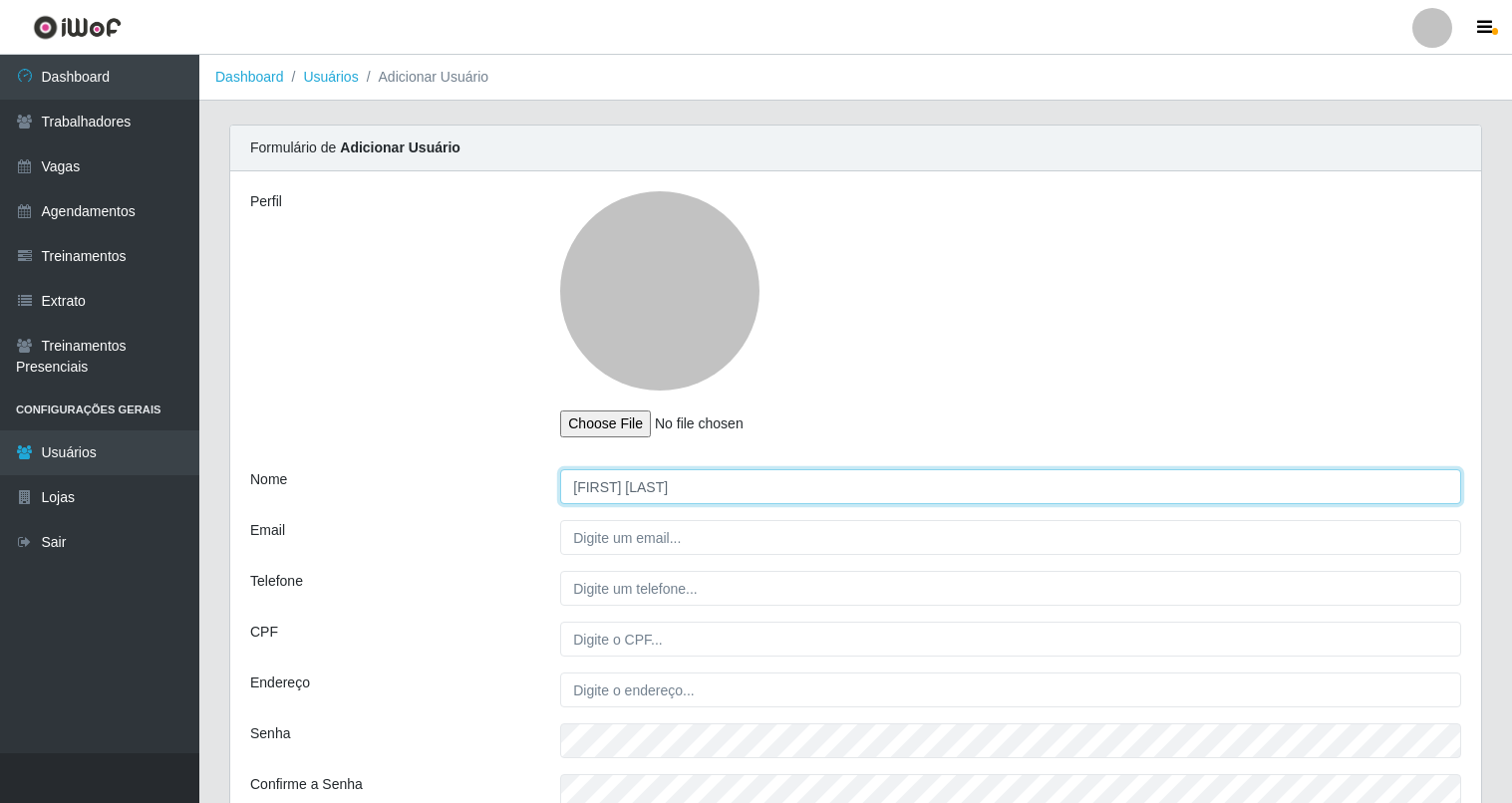 type on "[FIRST] [LAST]" 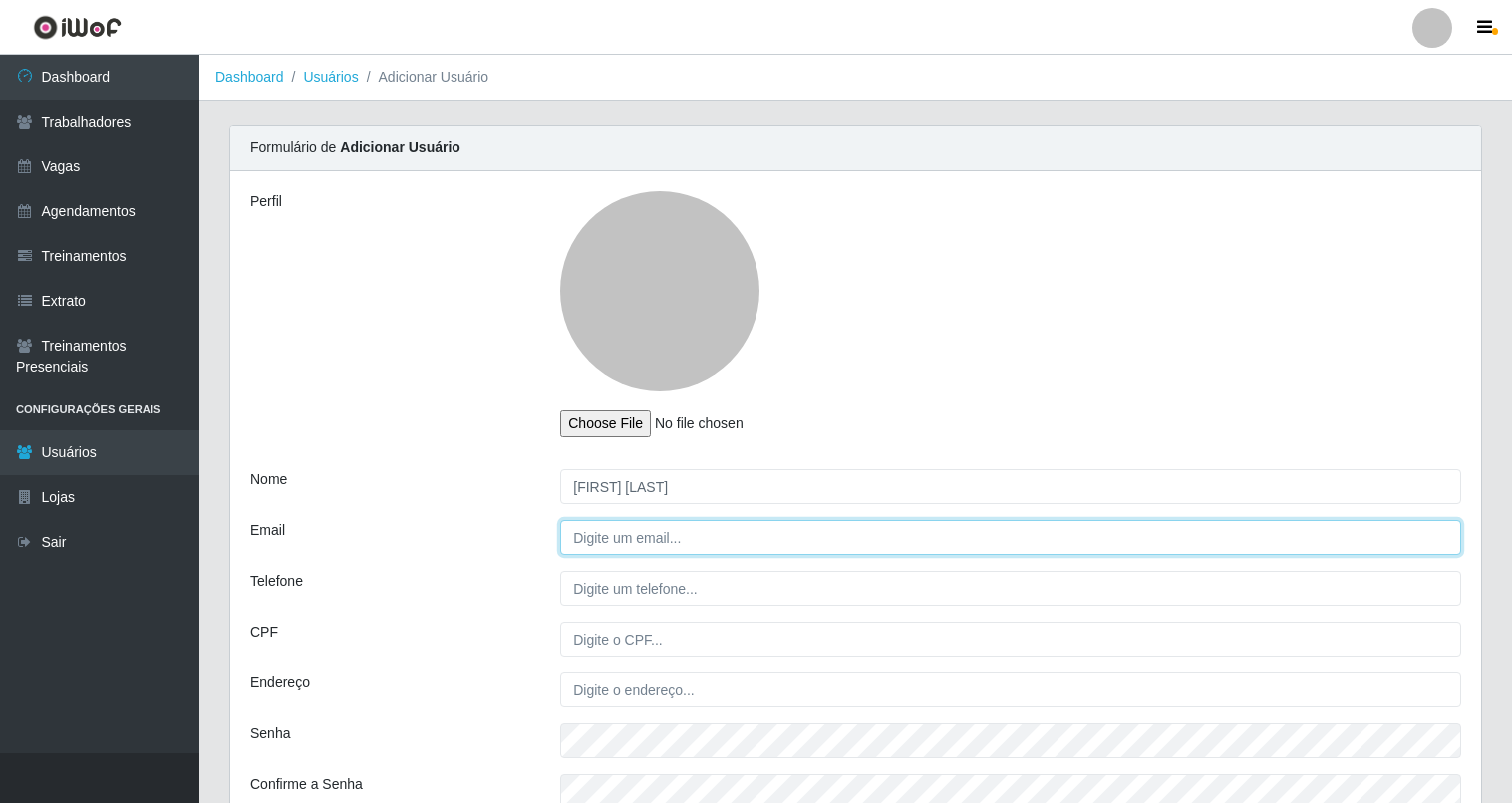 click on "Email" at bounding box center [1011, 537] 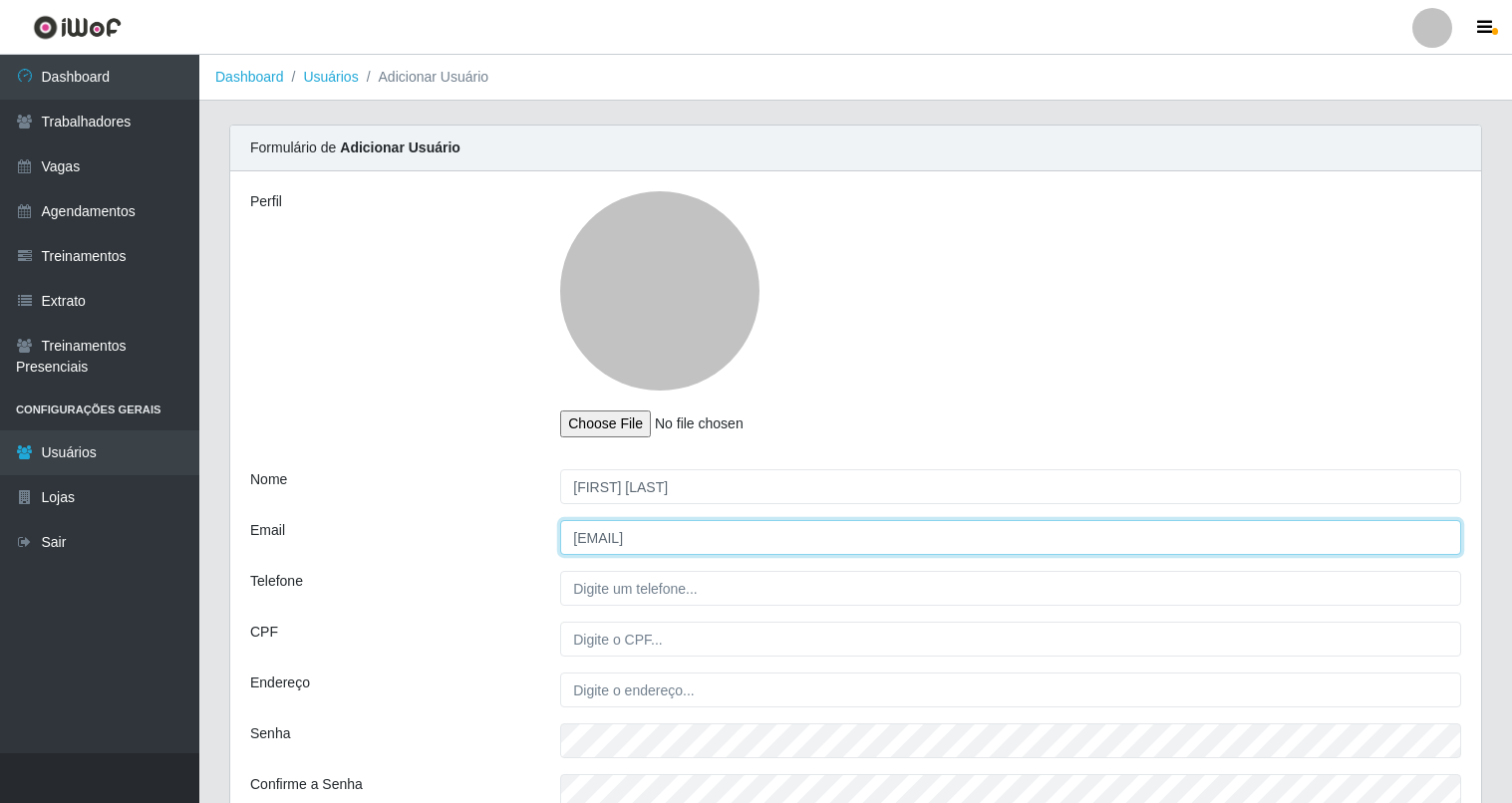 click on "[EMAIL]" at bounding box center [1011, 537] 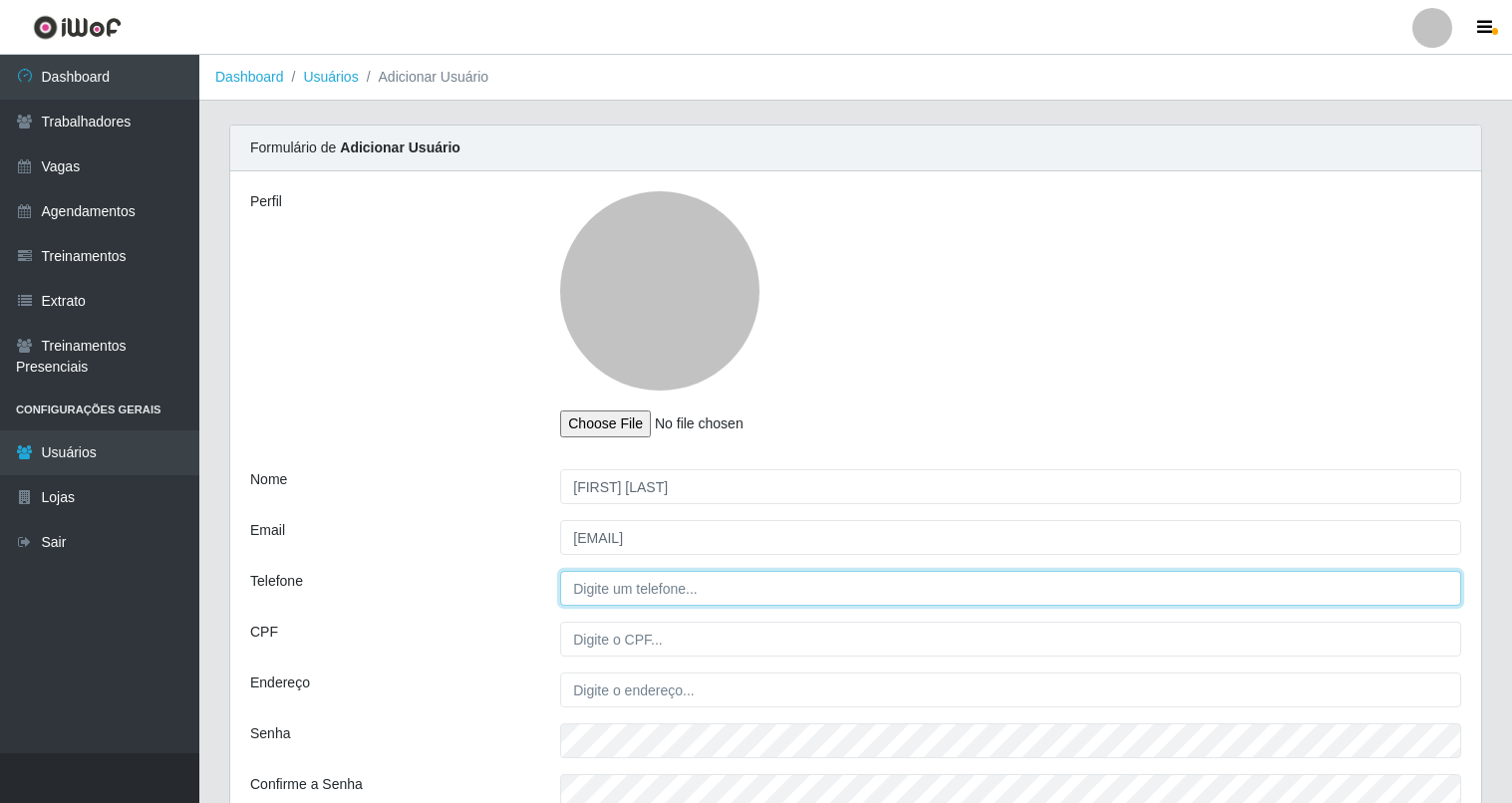 click on "Telefone" at bounding box center (1011, 588) 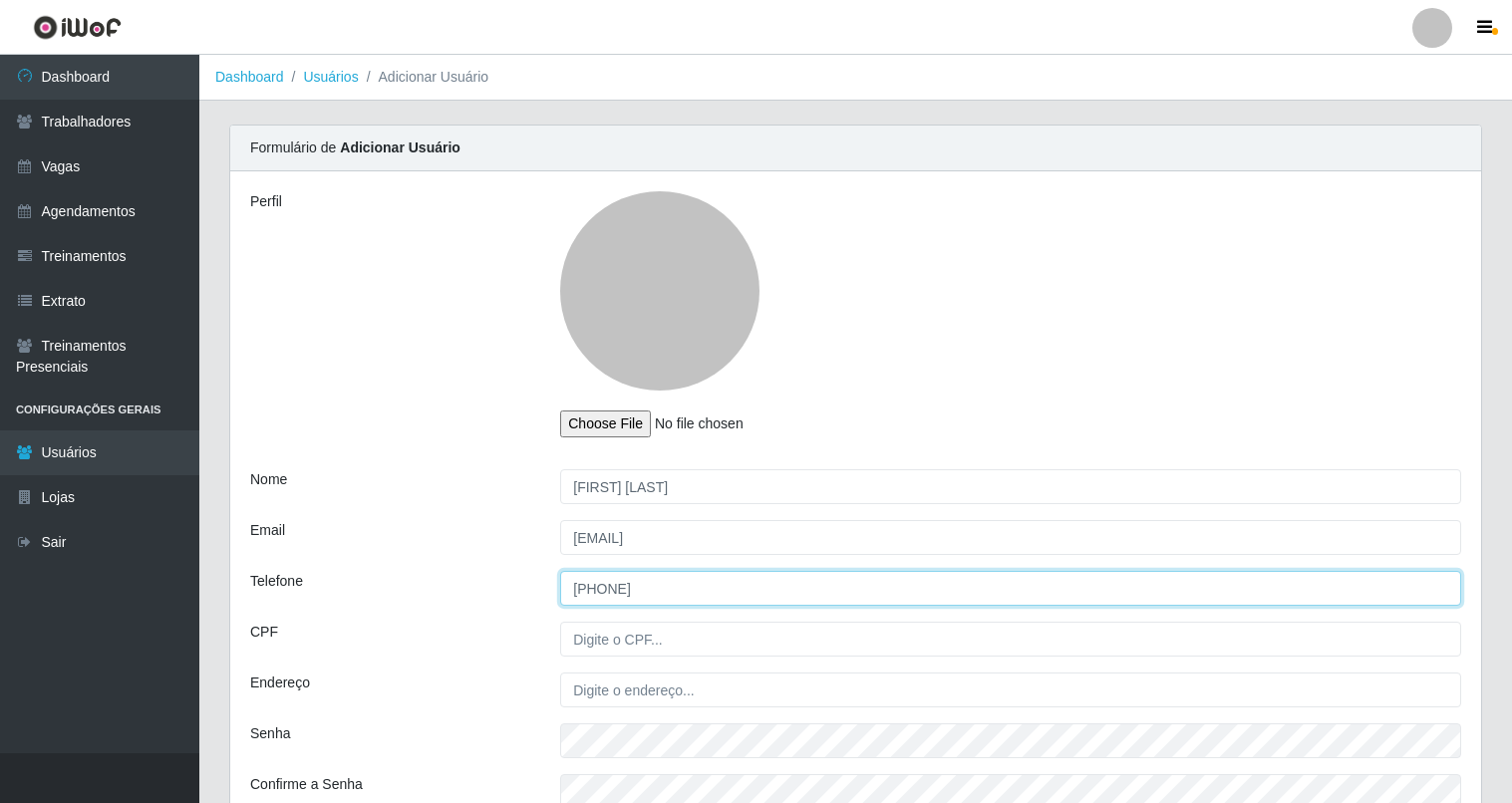 type on "[PHONE]" 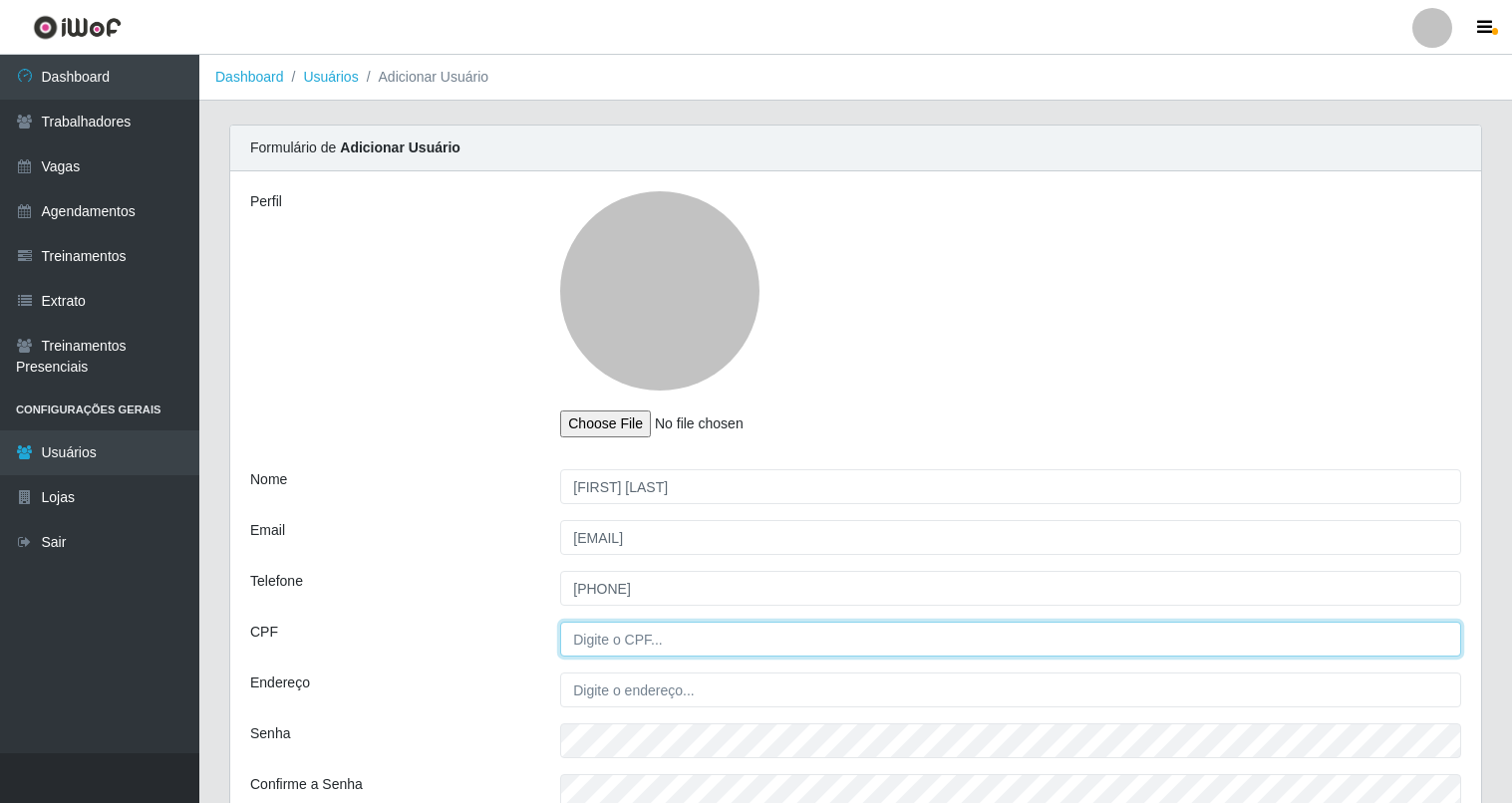 click on "CPF" at bounding box center (1011, 639) 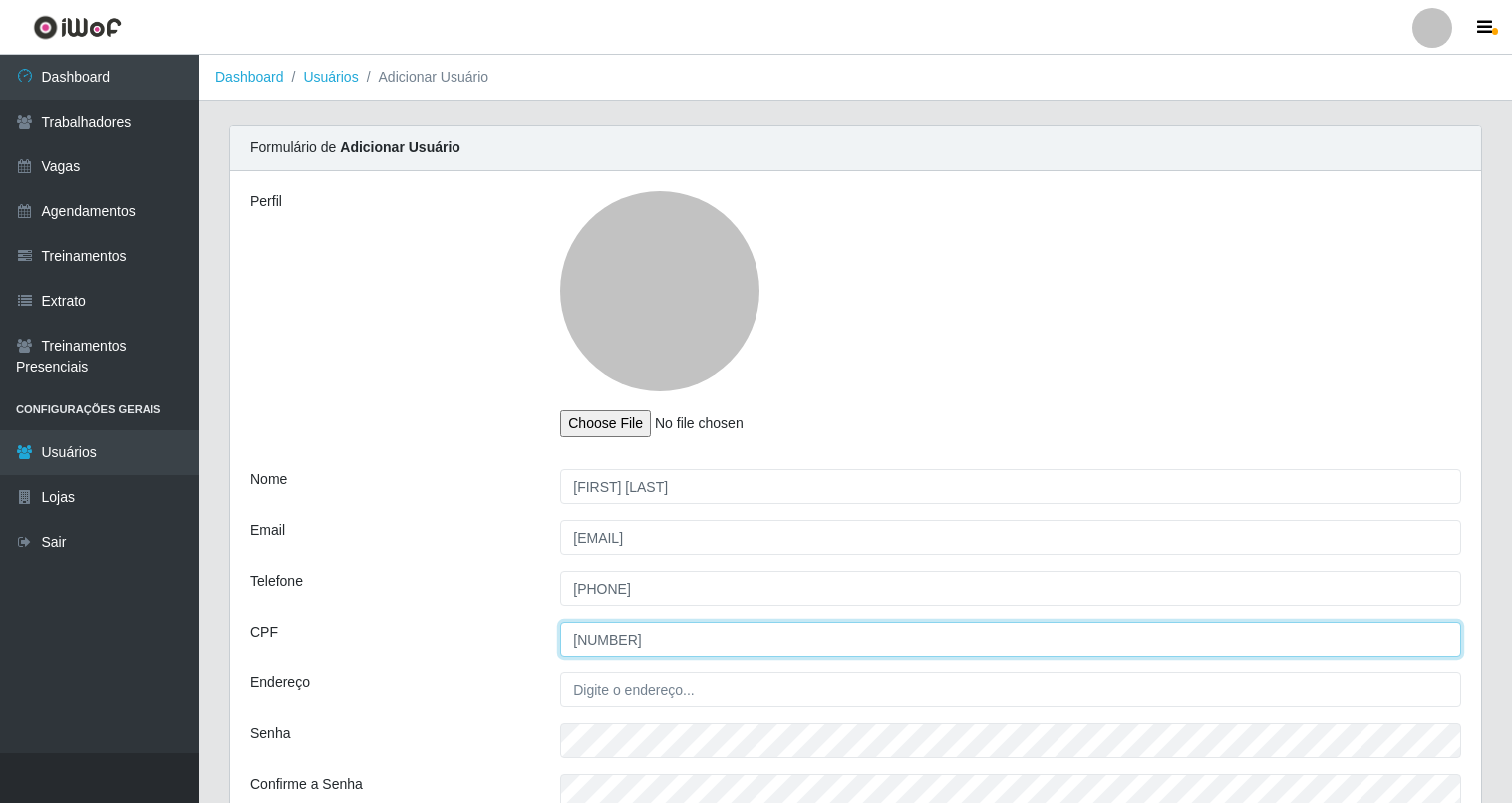type on "[NUMBER]" 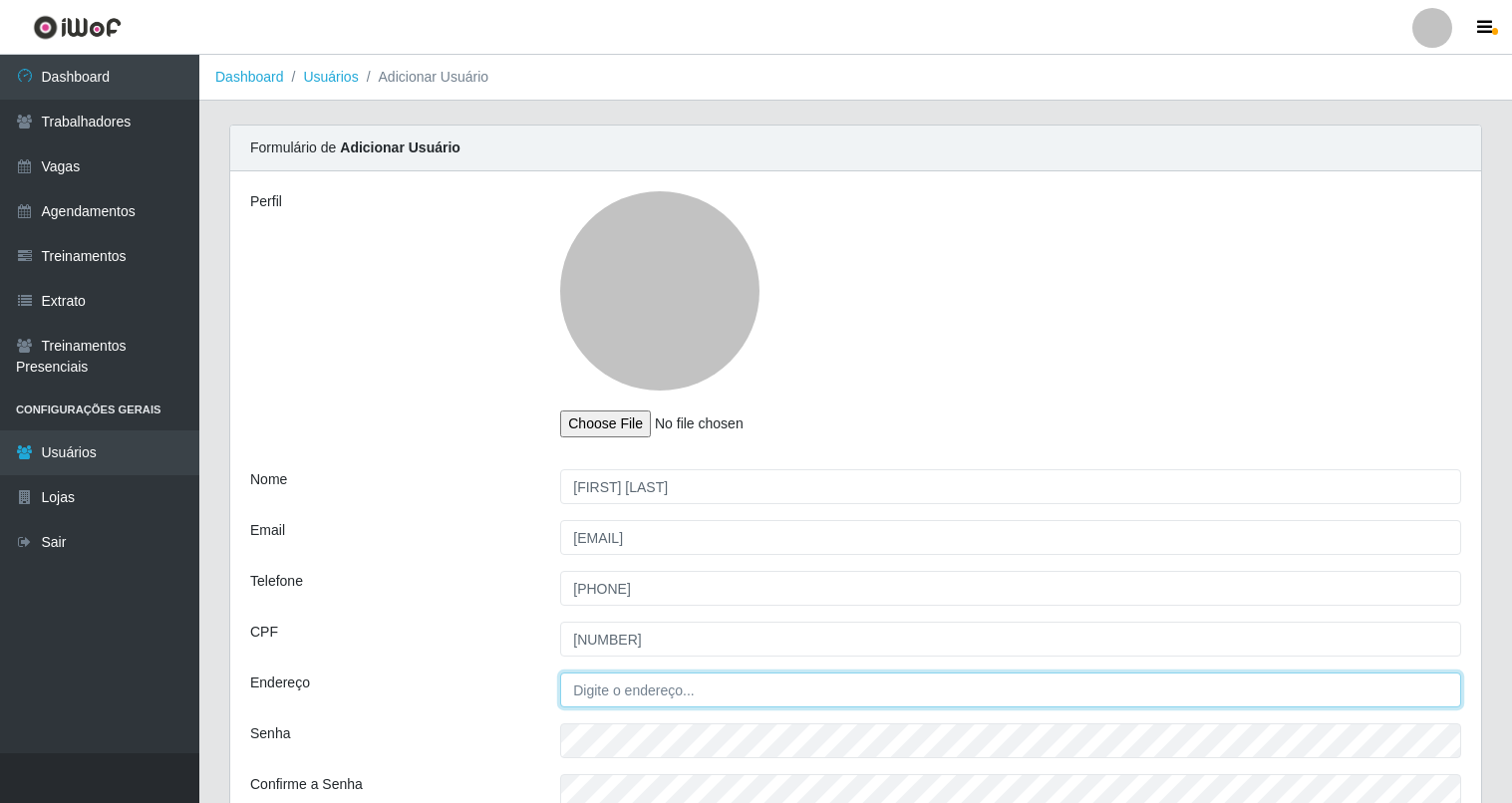 click on "Endereço" at bounding box center (1011, 689) 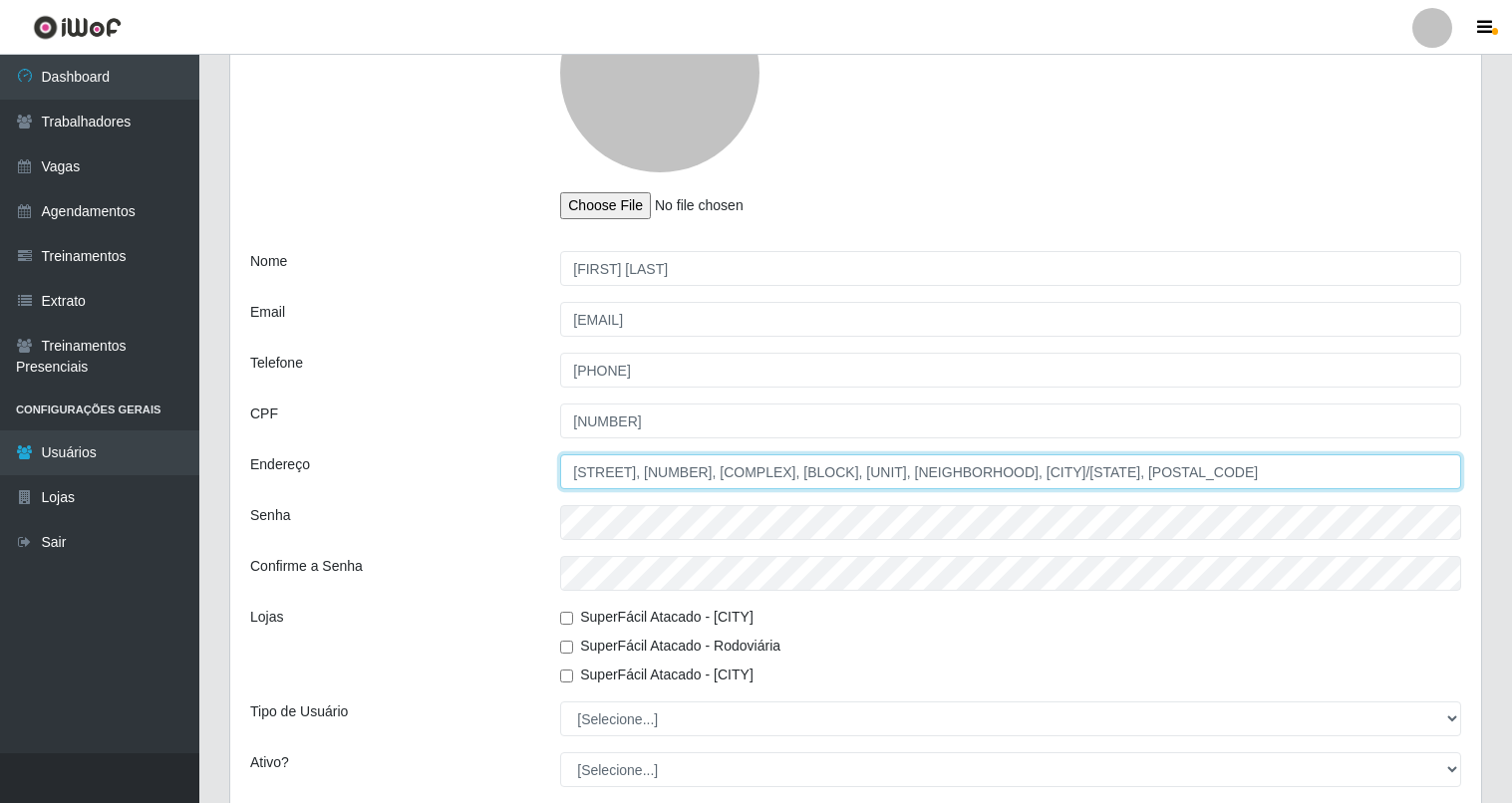 scroll, scrollTop: 299, scrollLeft: 0, axis: vertical 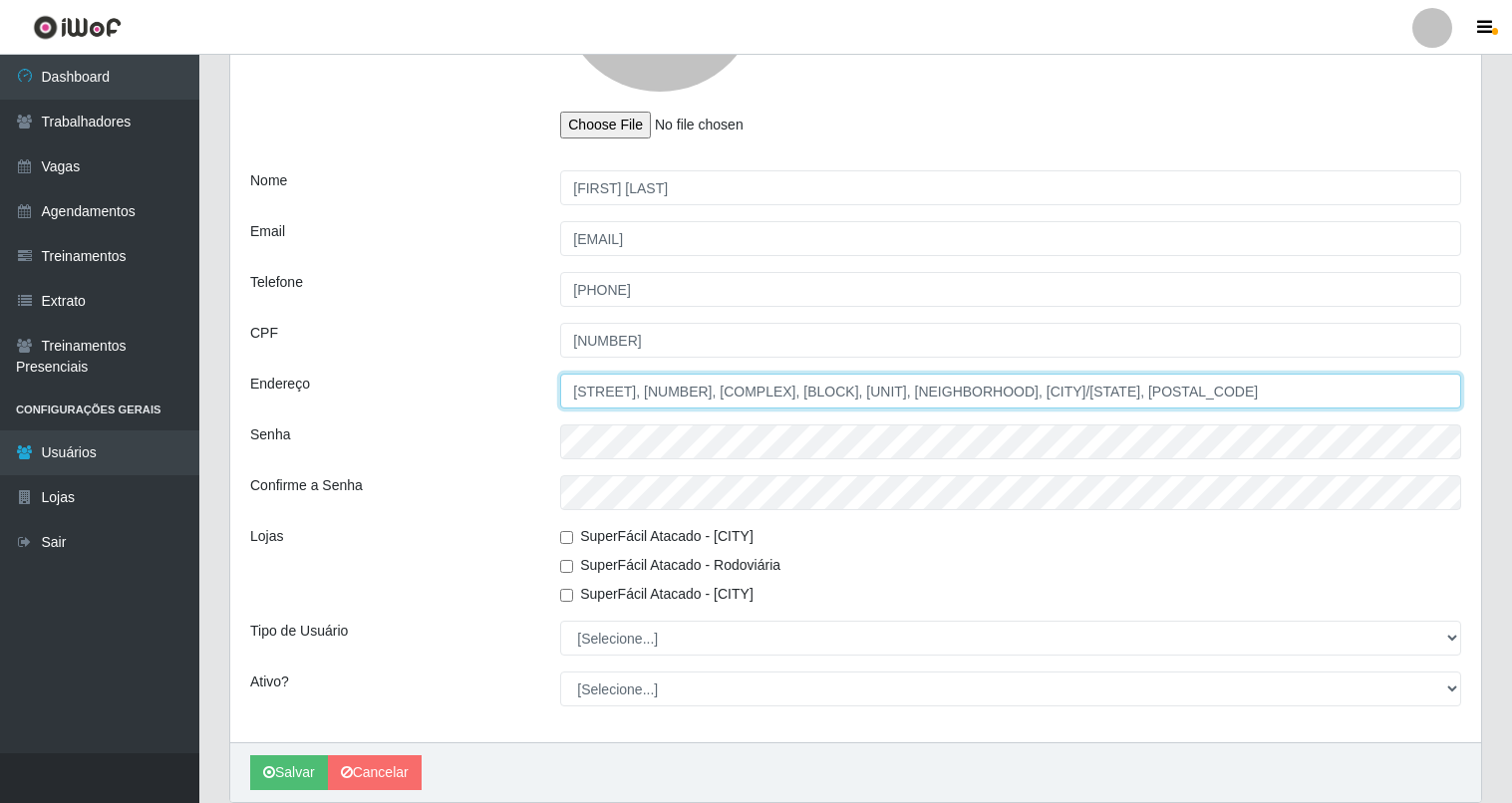 type on "[STREET], [NUMBER], [COMPLEX], [BLOCK], [UNIT], [NEIGHBORHOOD], [CITY]/[STATE], [POSTAL_CODE]" 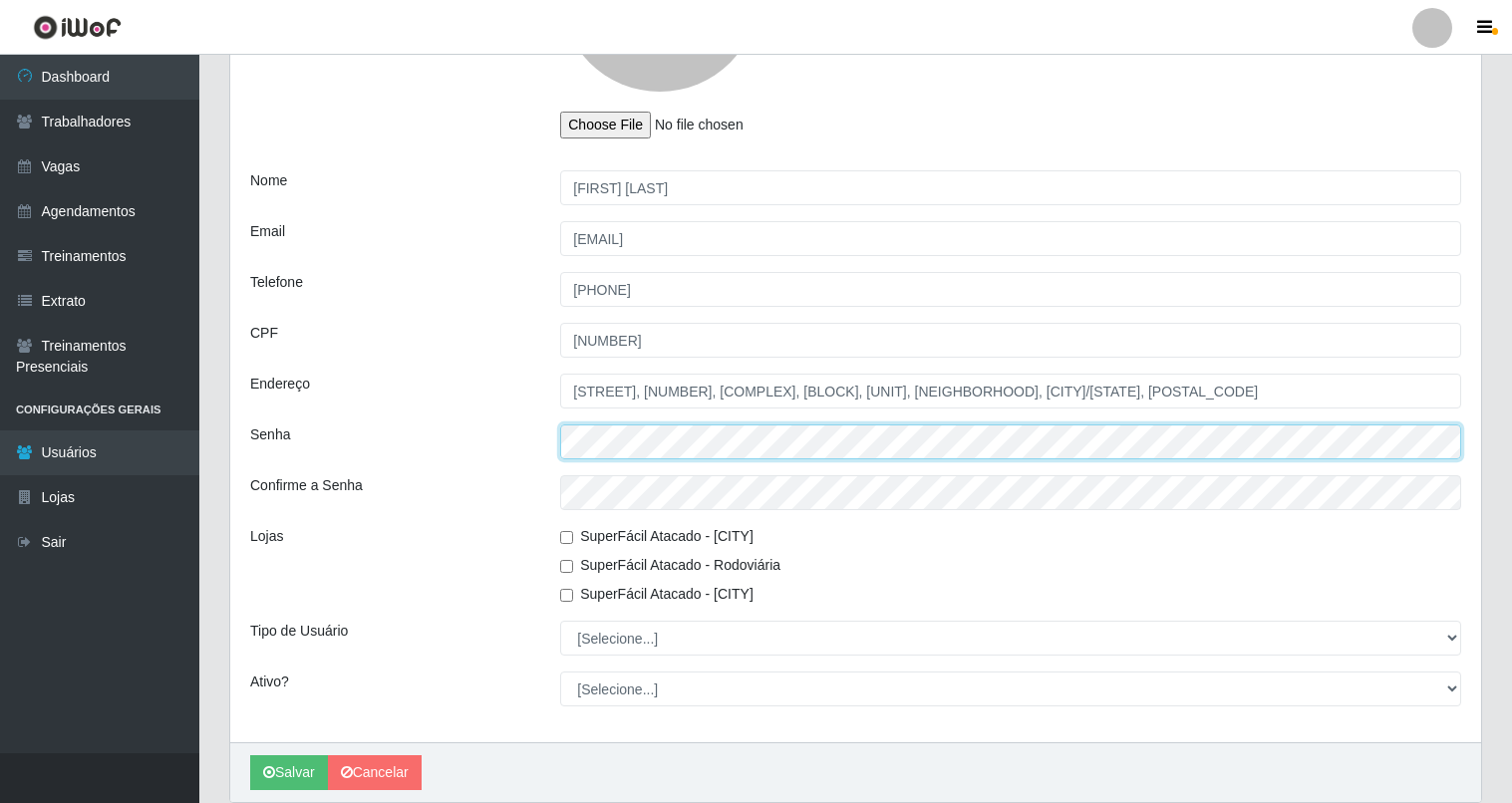 click on "Senha" at bounding box center [855, 441] 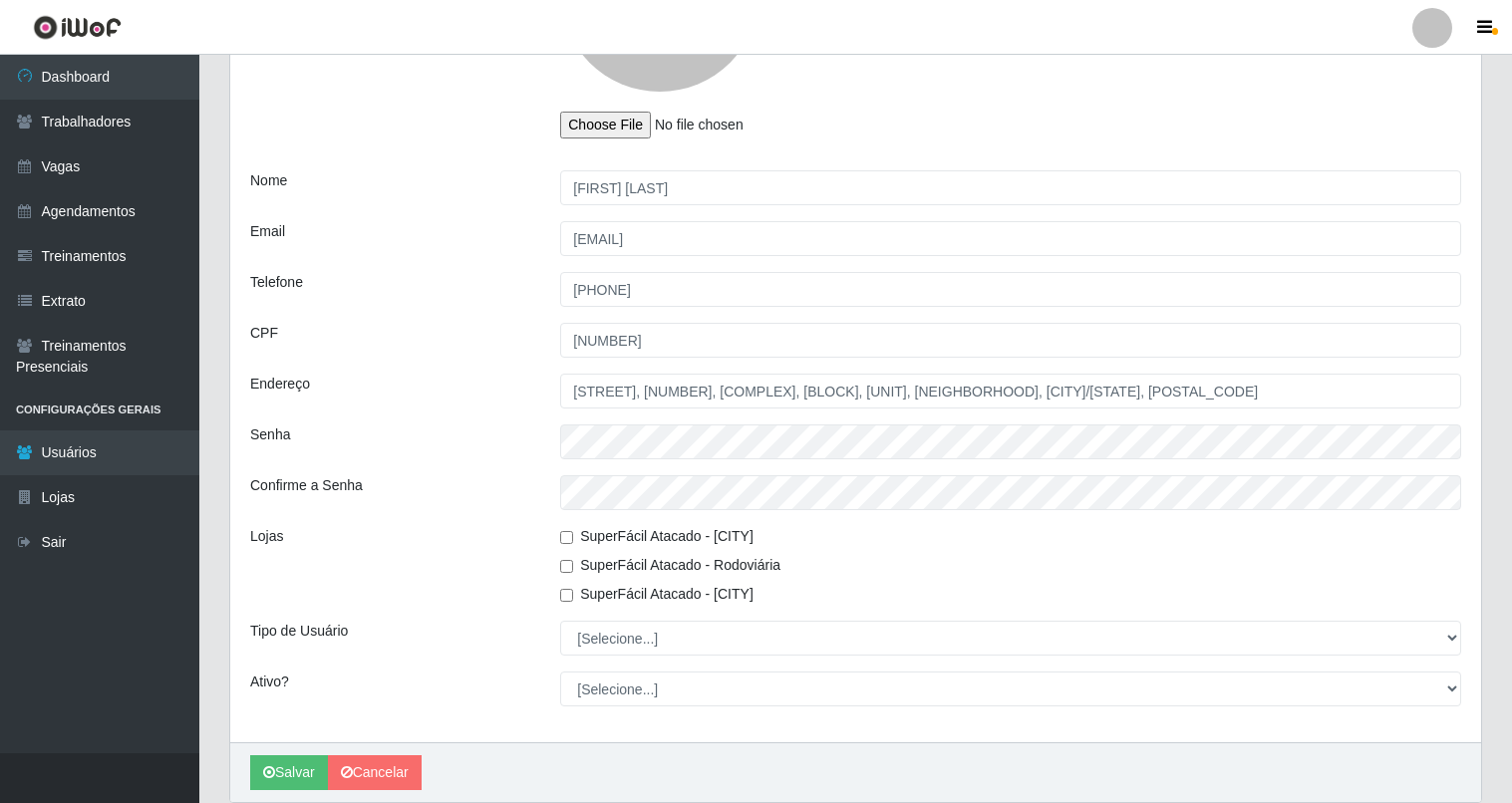 click on "SuperFácil Atacado - [CITY]" at bounding box center [566, 537] 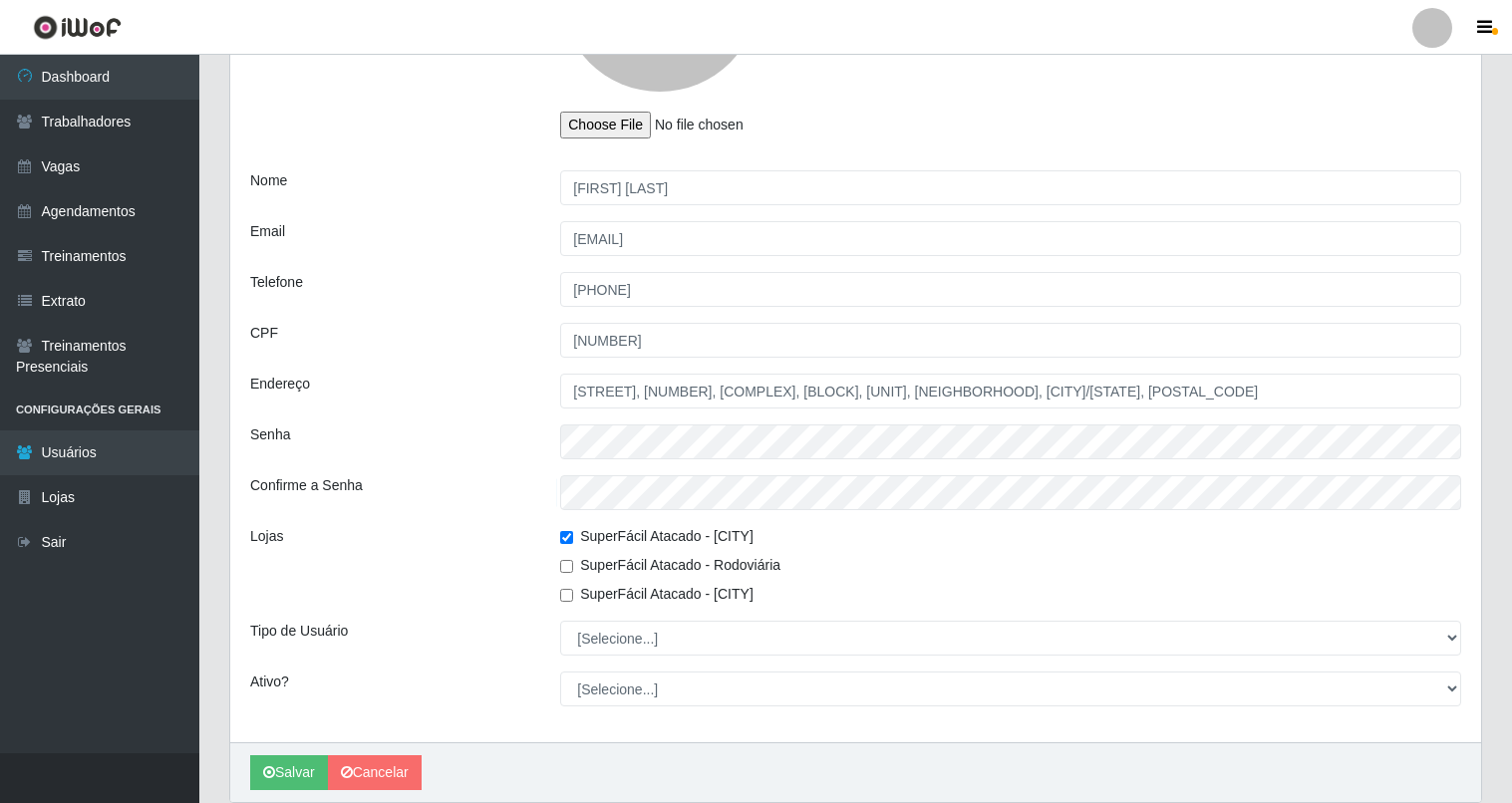 checkbox on "true" 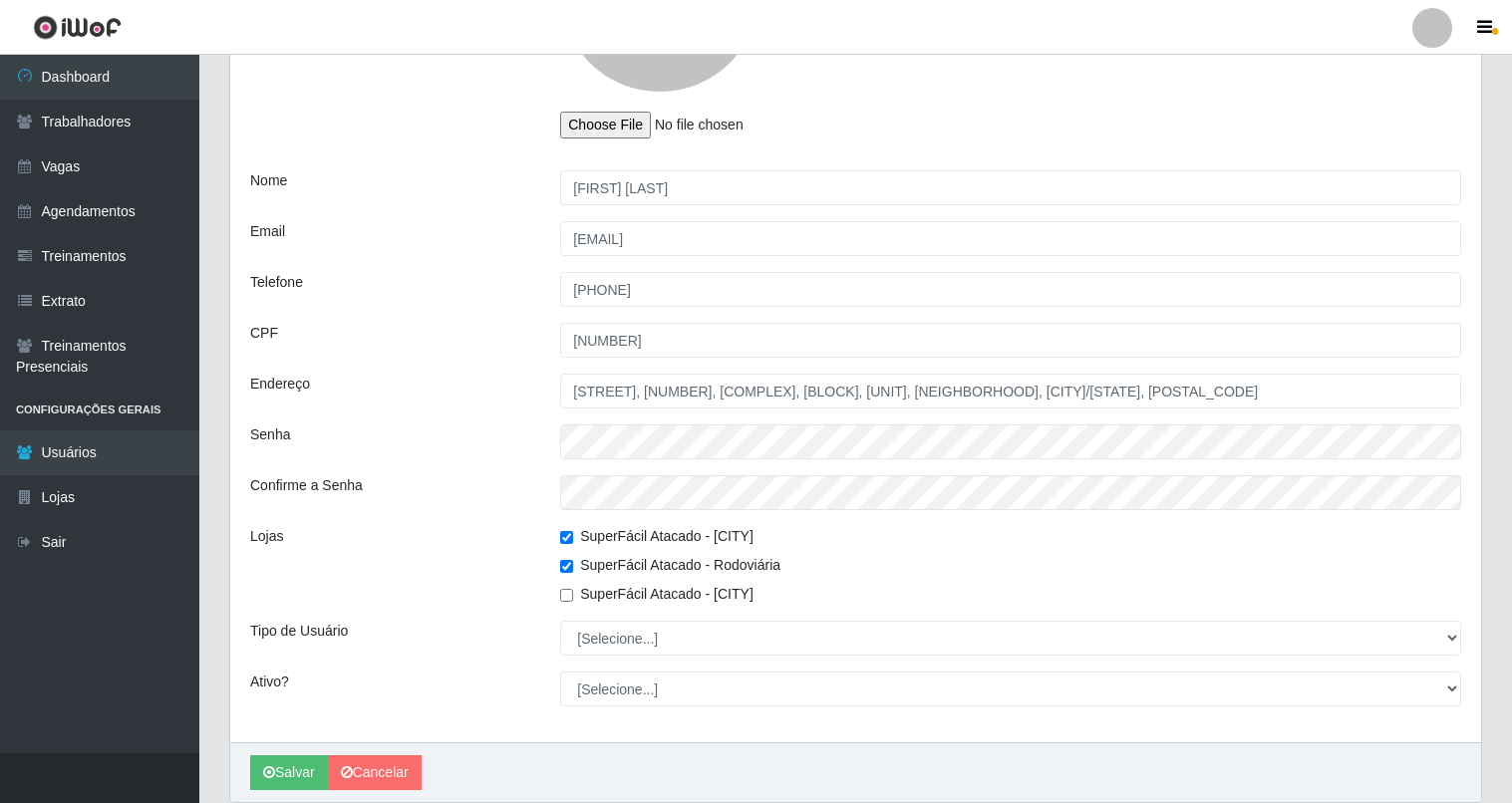 click on "SuperFácil Atacado - [CITY]" at bounding box center (1011, 594) 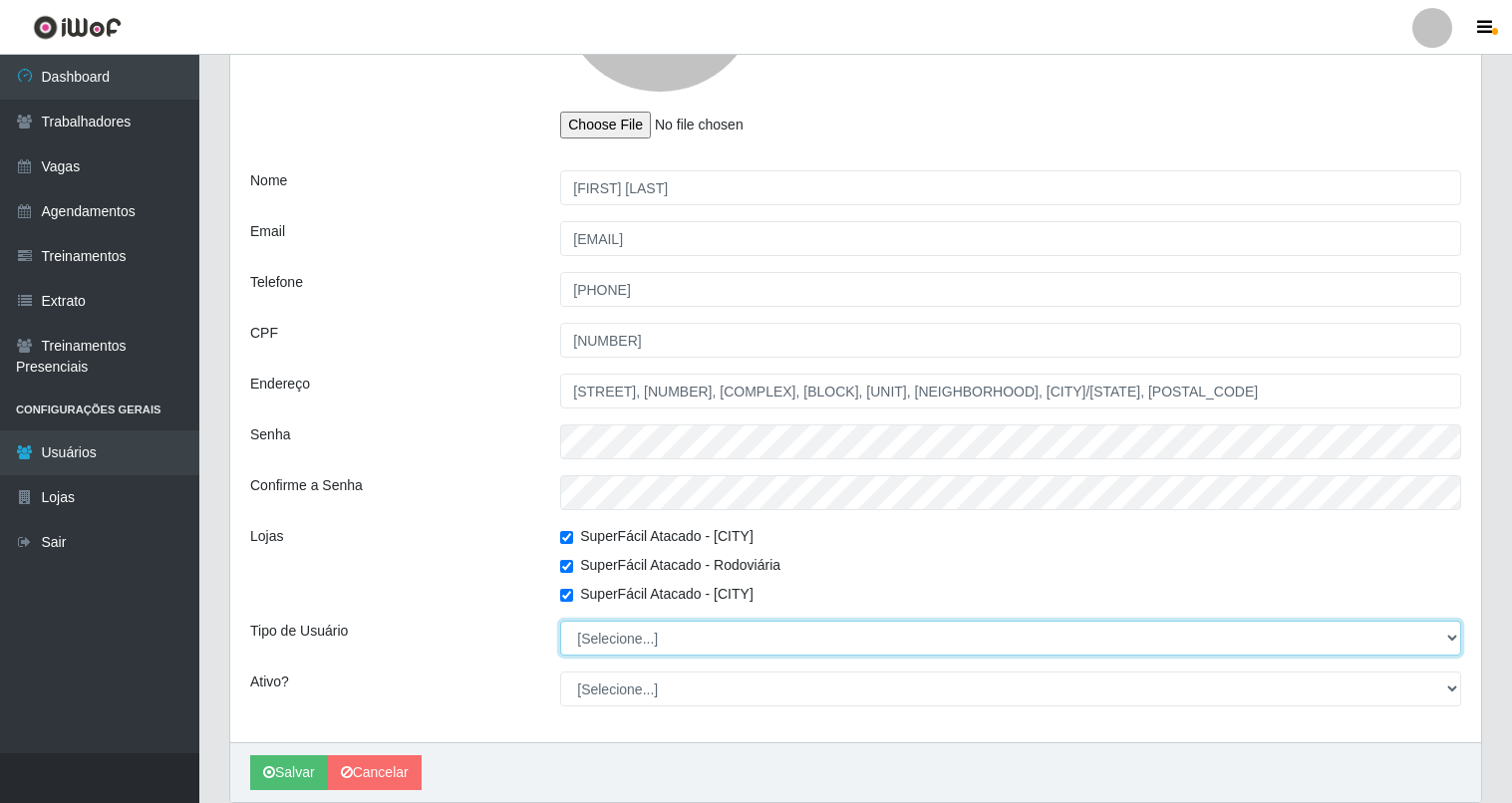 click on "[Selecione...] Administrador Usuário Comum" at bounding box center (1011, 638) 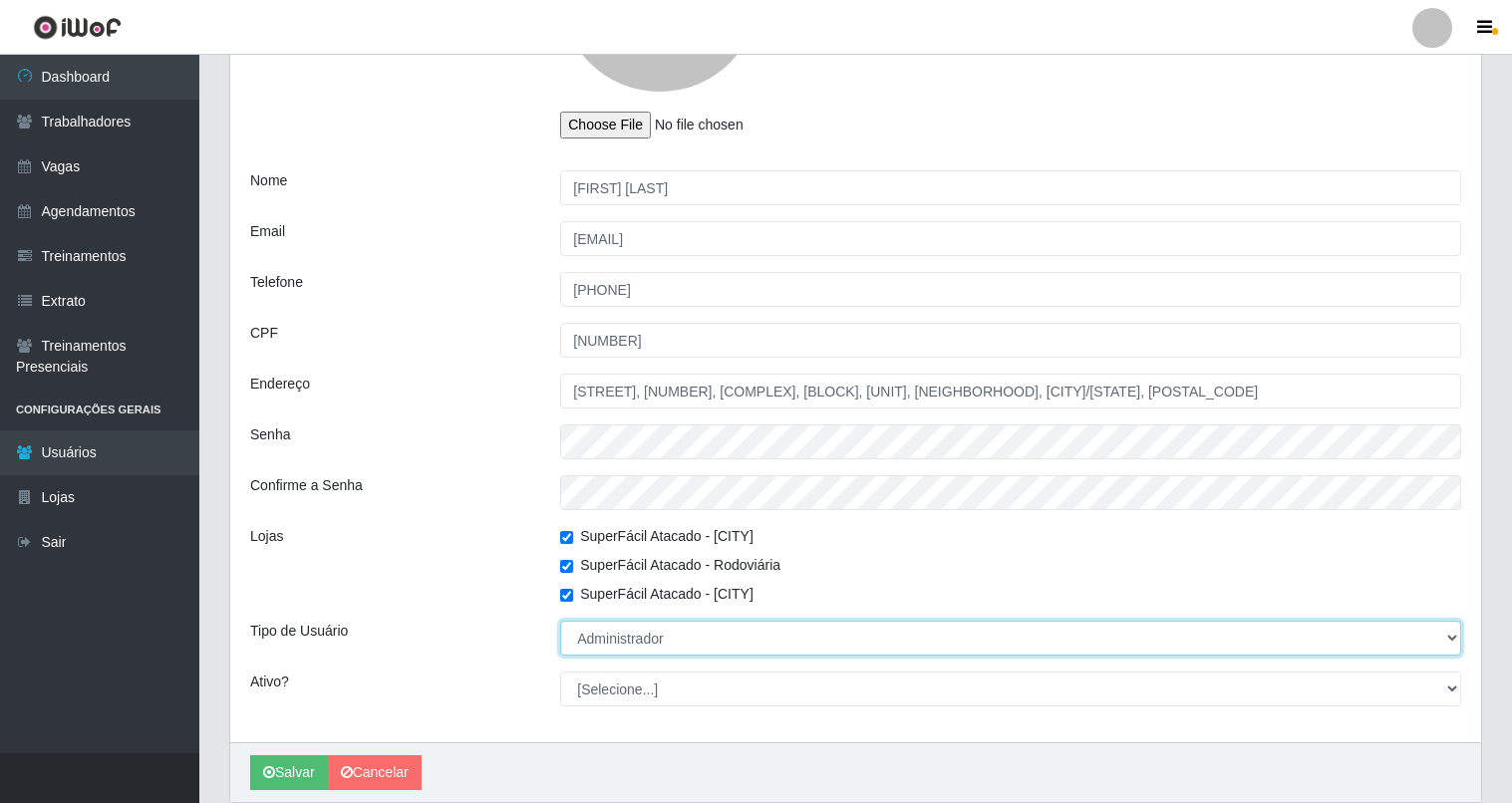 click on "[Selecione...] Administrador Usuário Comum" at bounding box center (1011, 638) 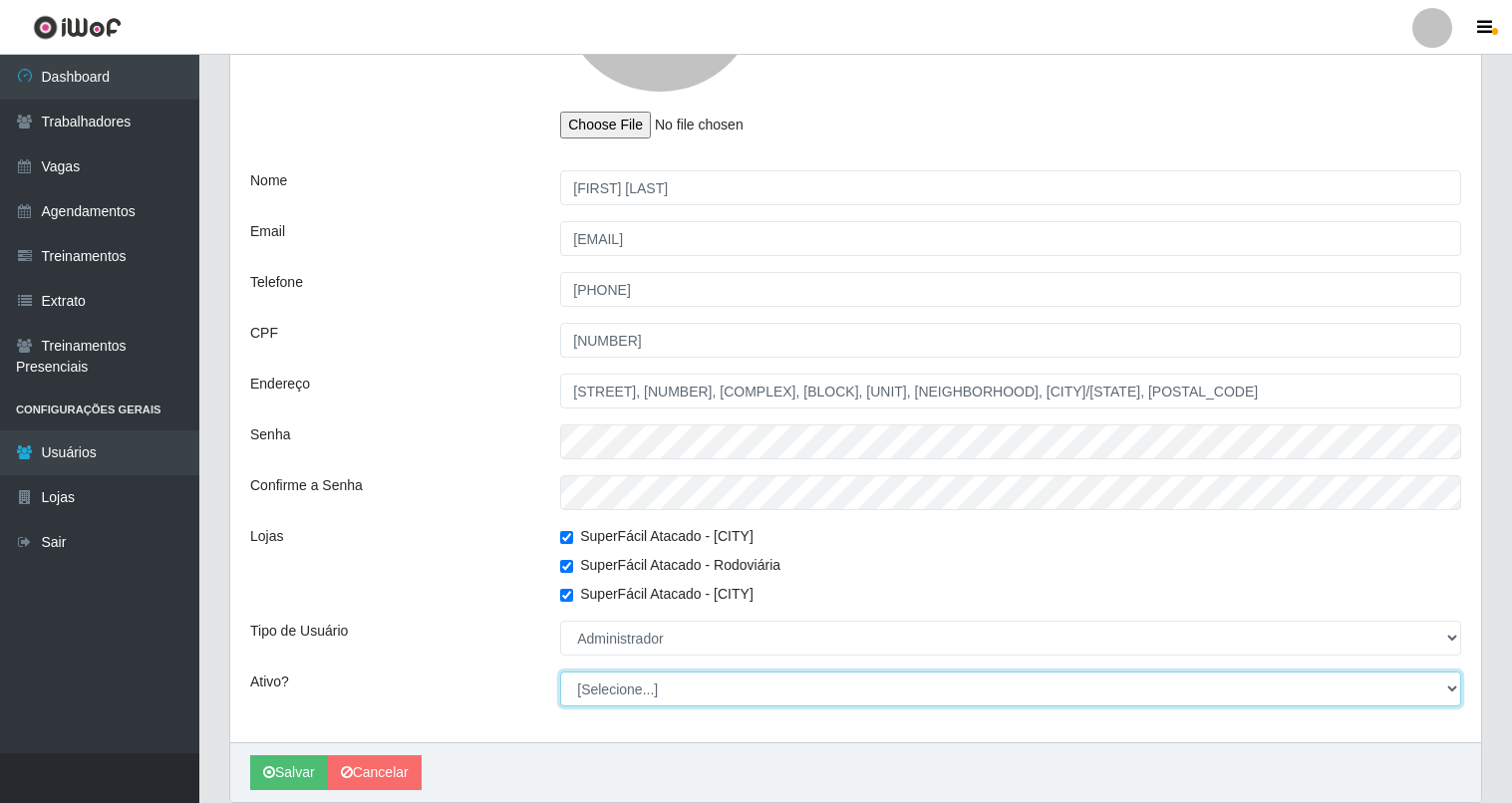 click on "[Selecione...] Não Sim" at bounding box center [1011, 688] 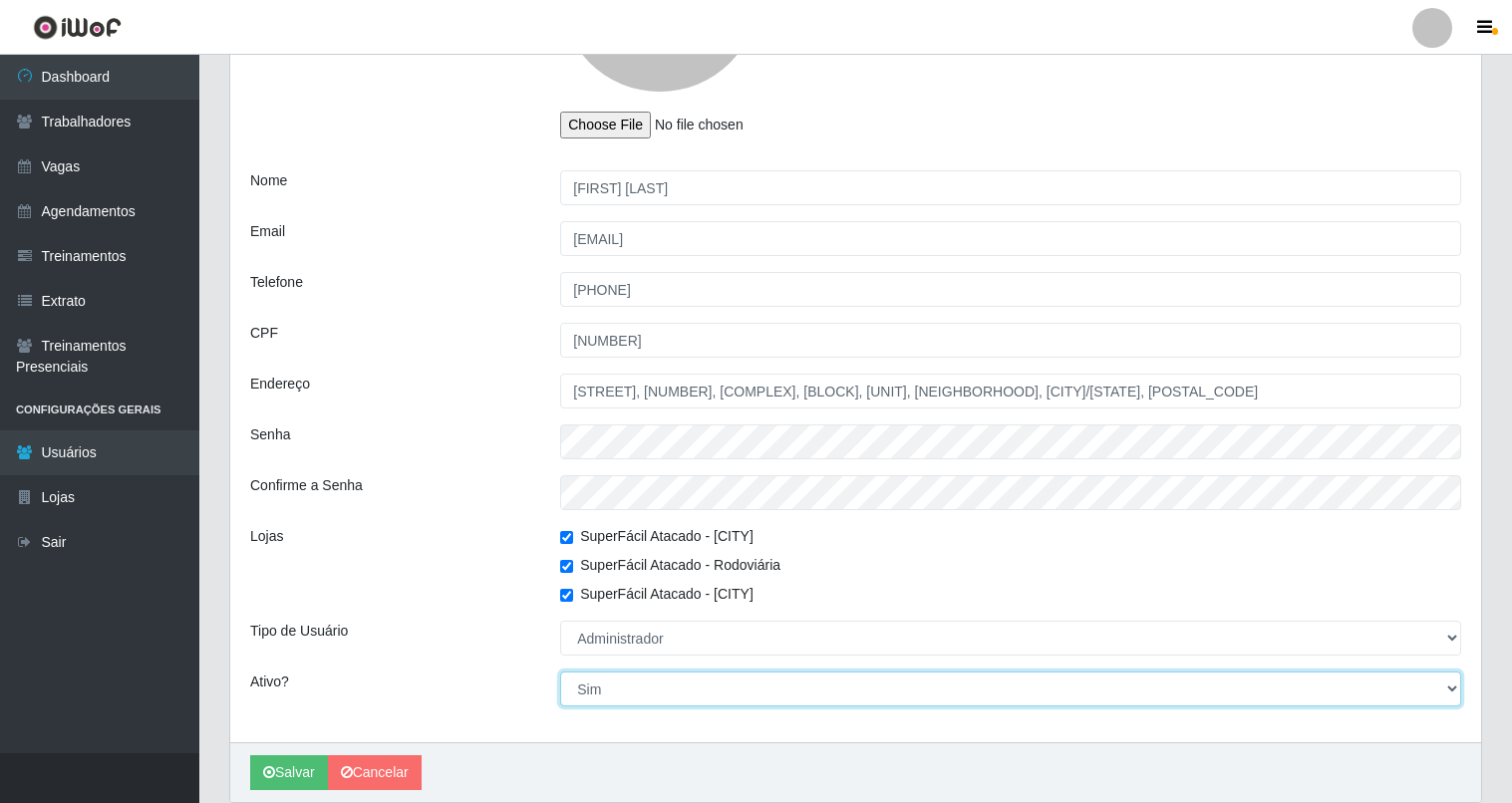 click on "[Selecione...] Não Sim" at bounding box center (1011, 688) 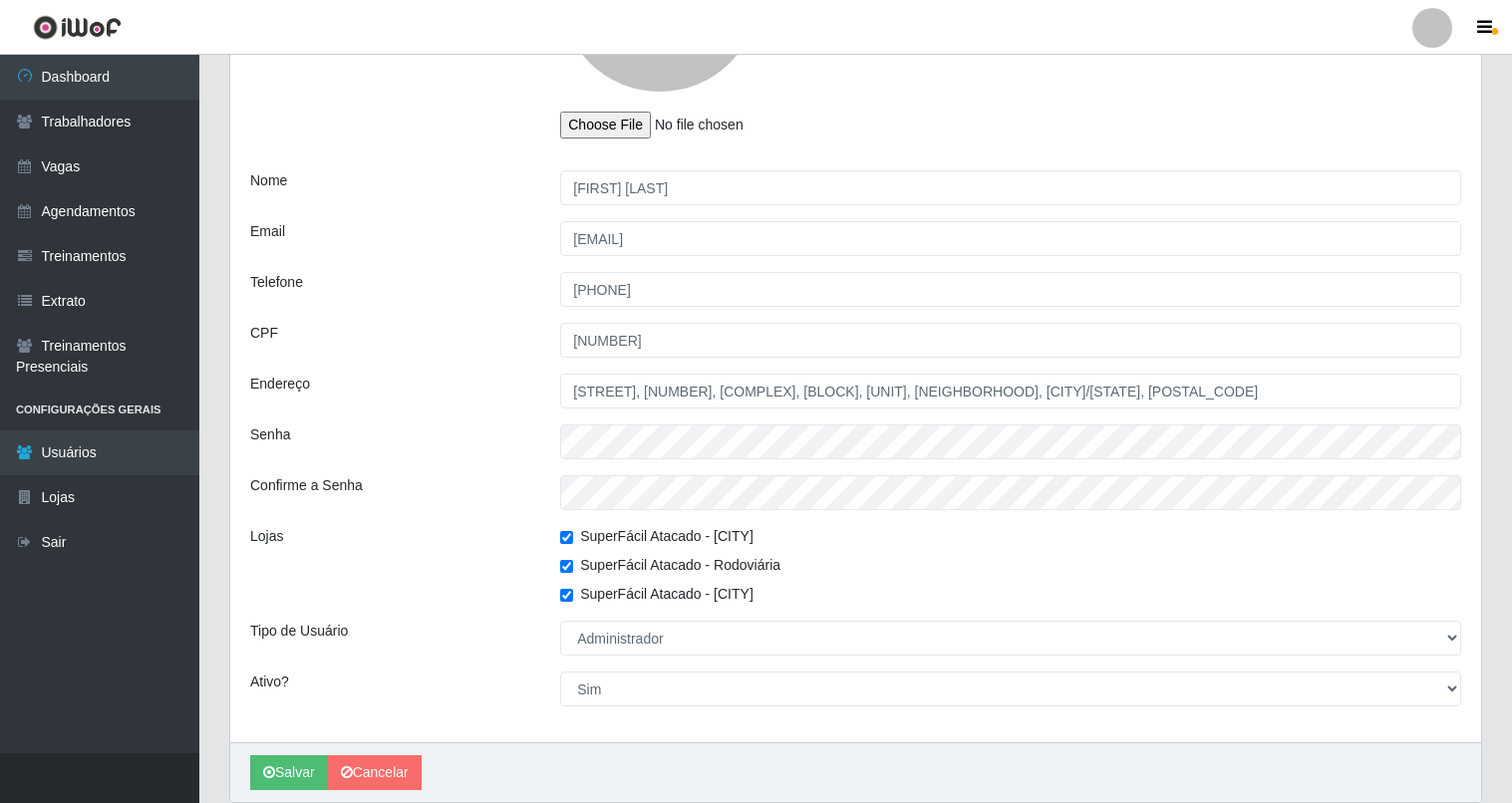 click on "Perfil Nome [FIRST] [LAST] Email [EMAIL] Telefone [PHONE] CPF [CPF] Endereço [STREET], [NUMBER], [COMPLEX], [BLOCK], [UNIT], [NEIGHBORHOOD], [CITY]/[STATE], [POSTAL_CODE] Senha Confirme a Senha Lojas   SuperFácil Atacado - [CITY]   SuperFácil Atacado - [CITY]   SuperFácil Atacado - [CITY] Tipo de Usuário [Selecione...] Administrador Usuário Comum Ativo? [Selecione...] Não Sim" at bounding box center (855, 307) 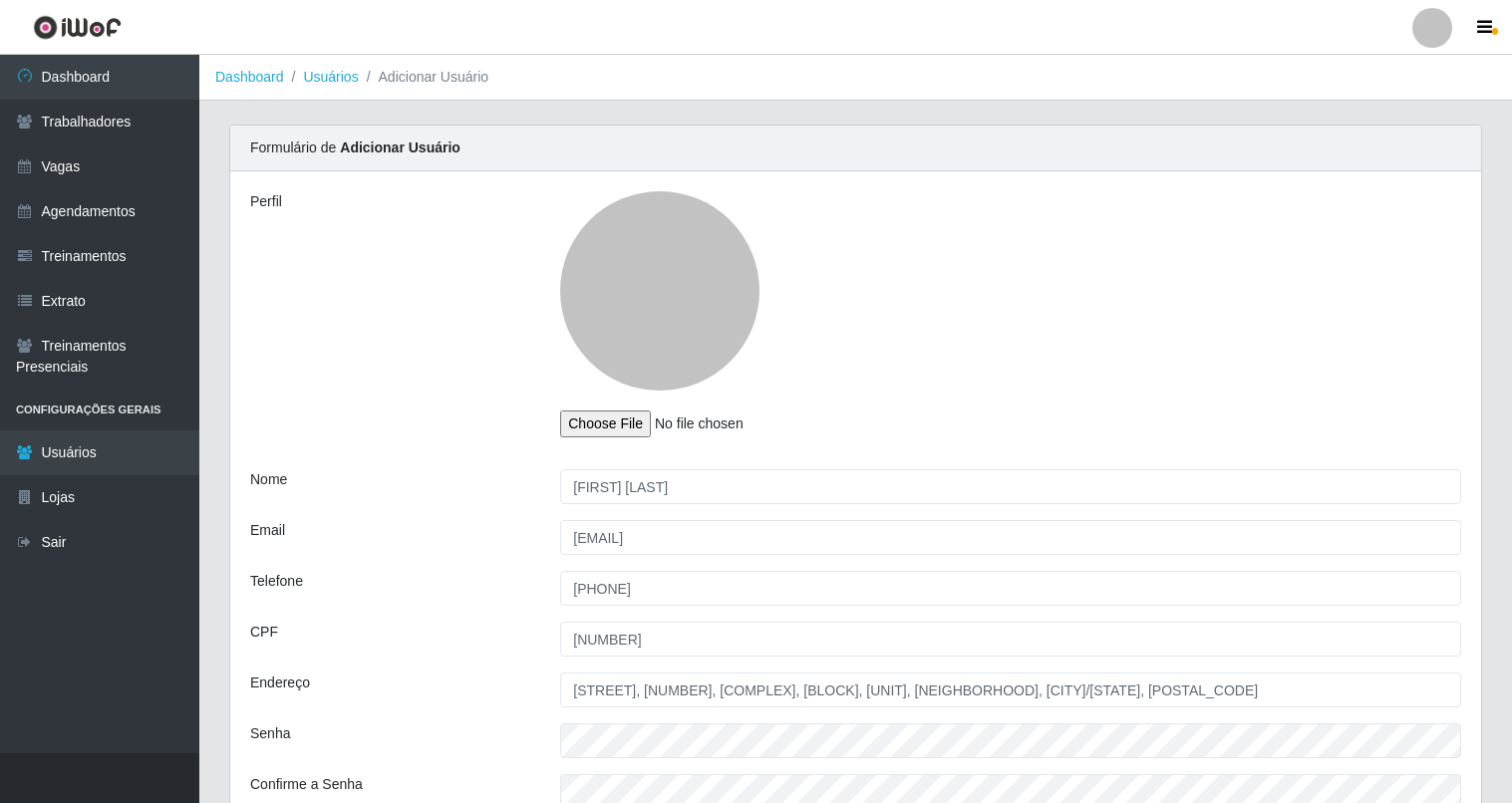 scroll, scrollTop: 373, scrollLeft: 0, axis: vertical 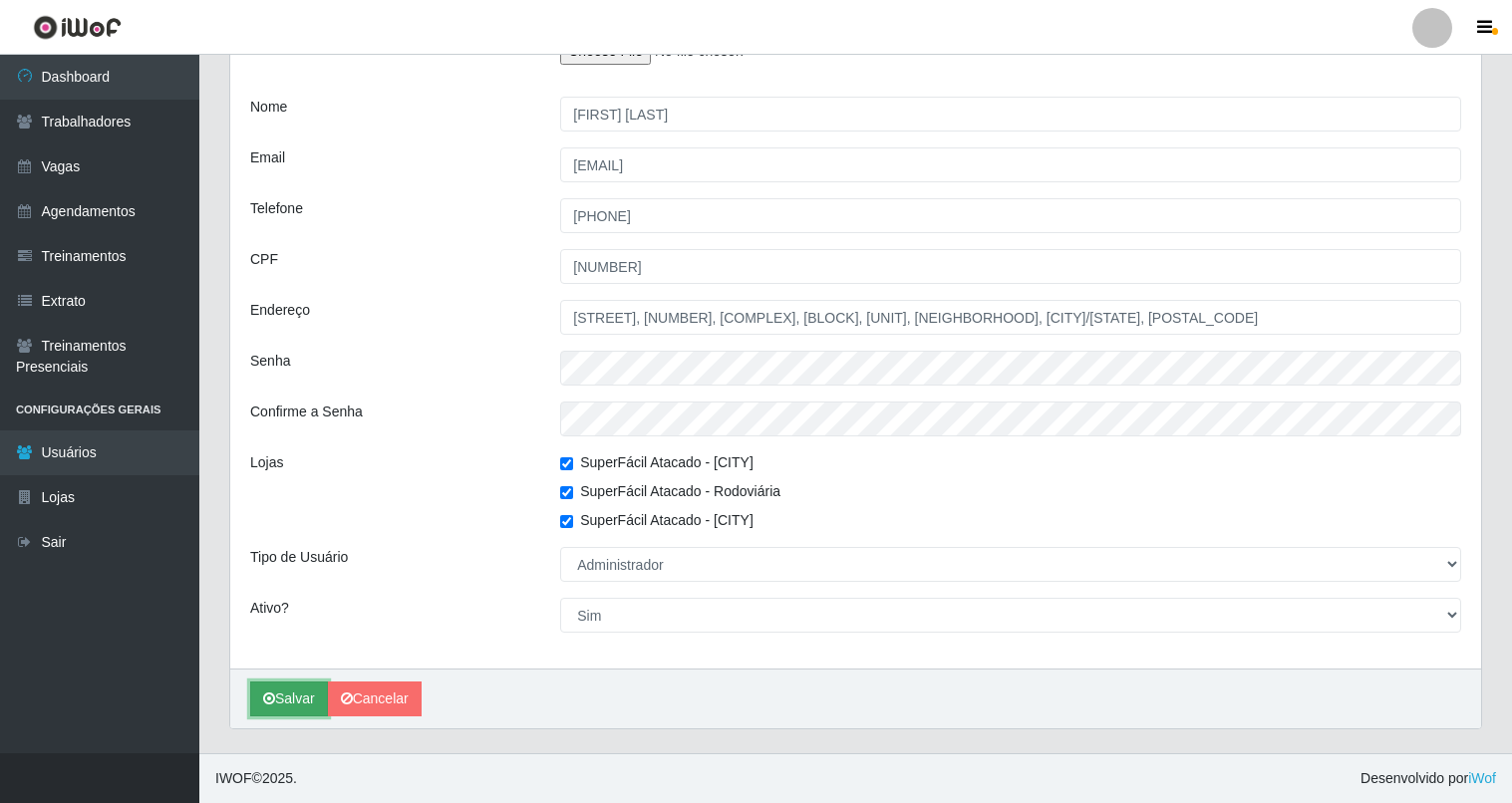 click on "Salvar" at bounding box center [289, 698] 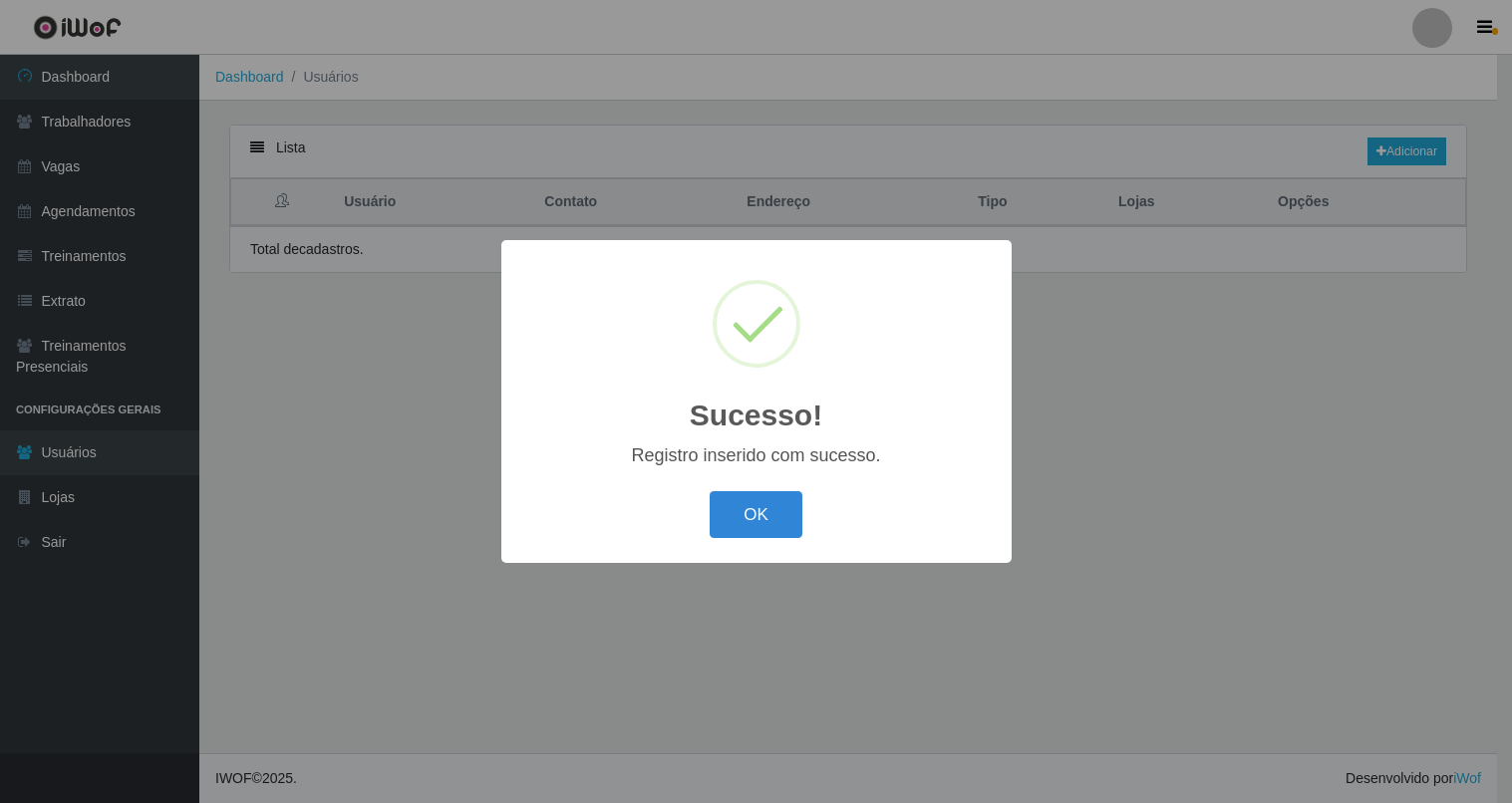 scroll, scrollTop: 0, scrollLeft: 0, axis: both 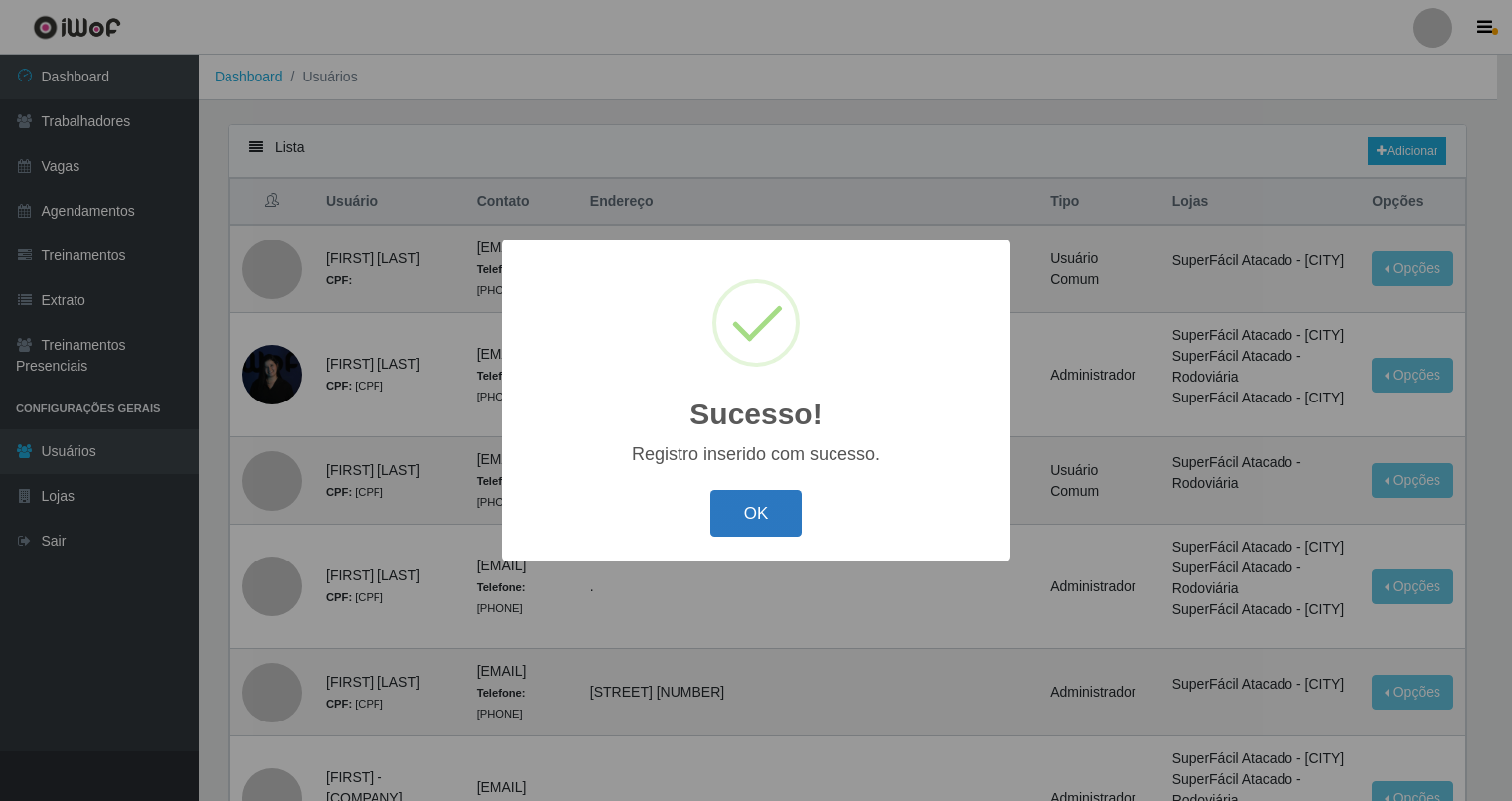 click on "OK" at bounding box center [756, 513] 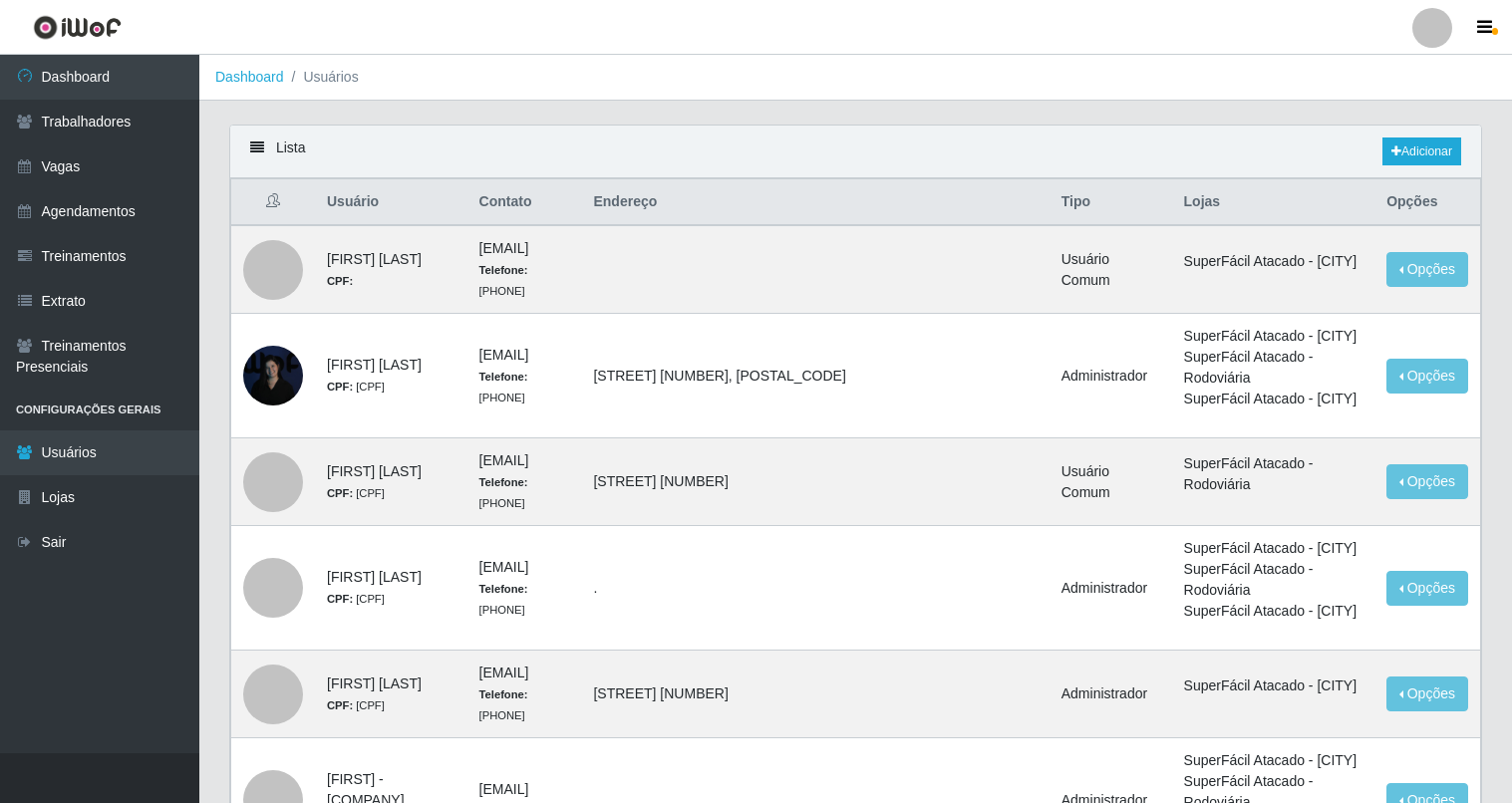 click at bounding box center (1432, 28) 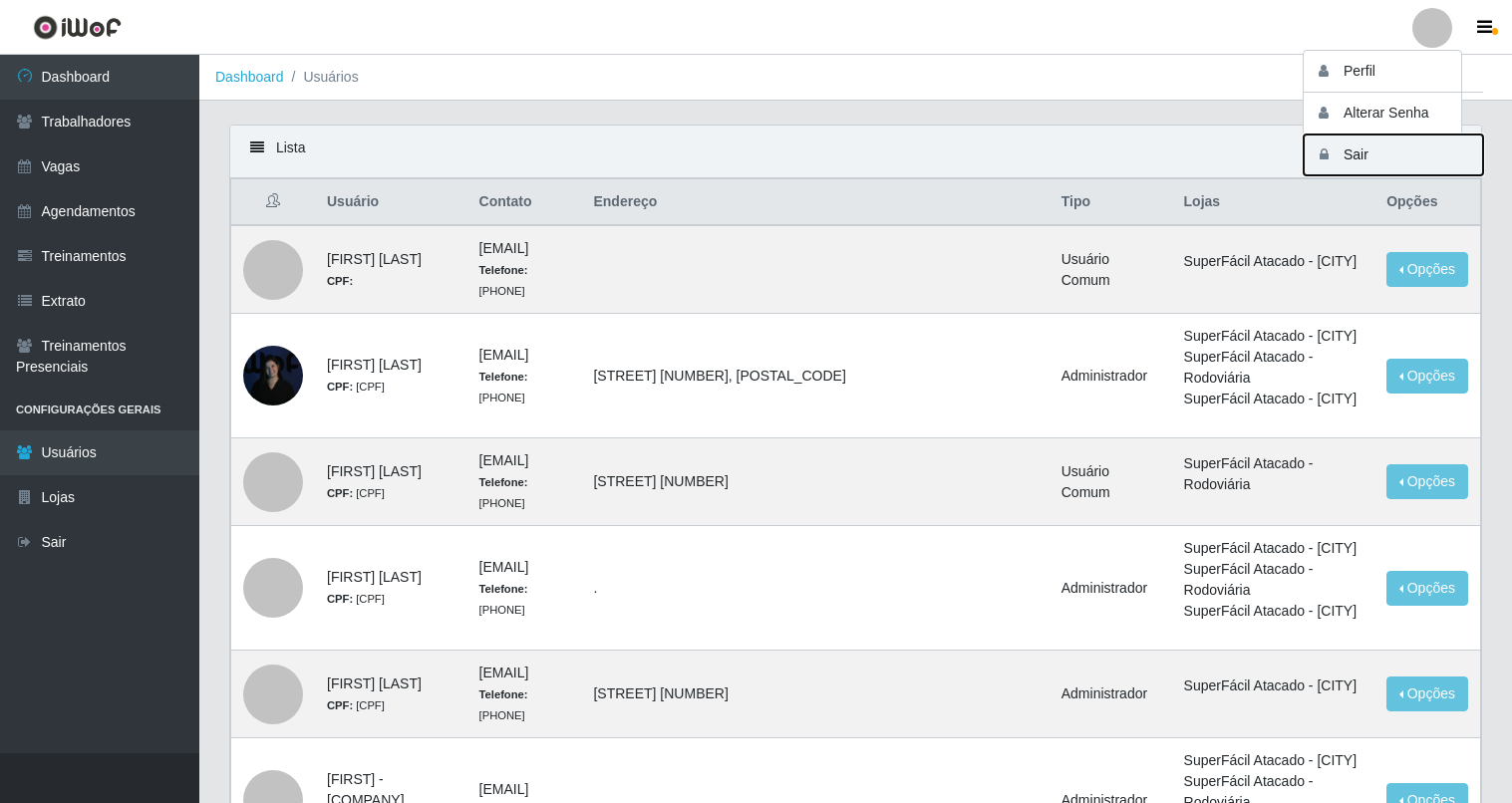 click on "Sair" at bounding box center [1393, 154] 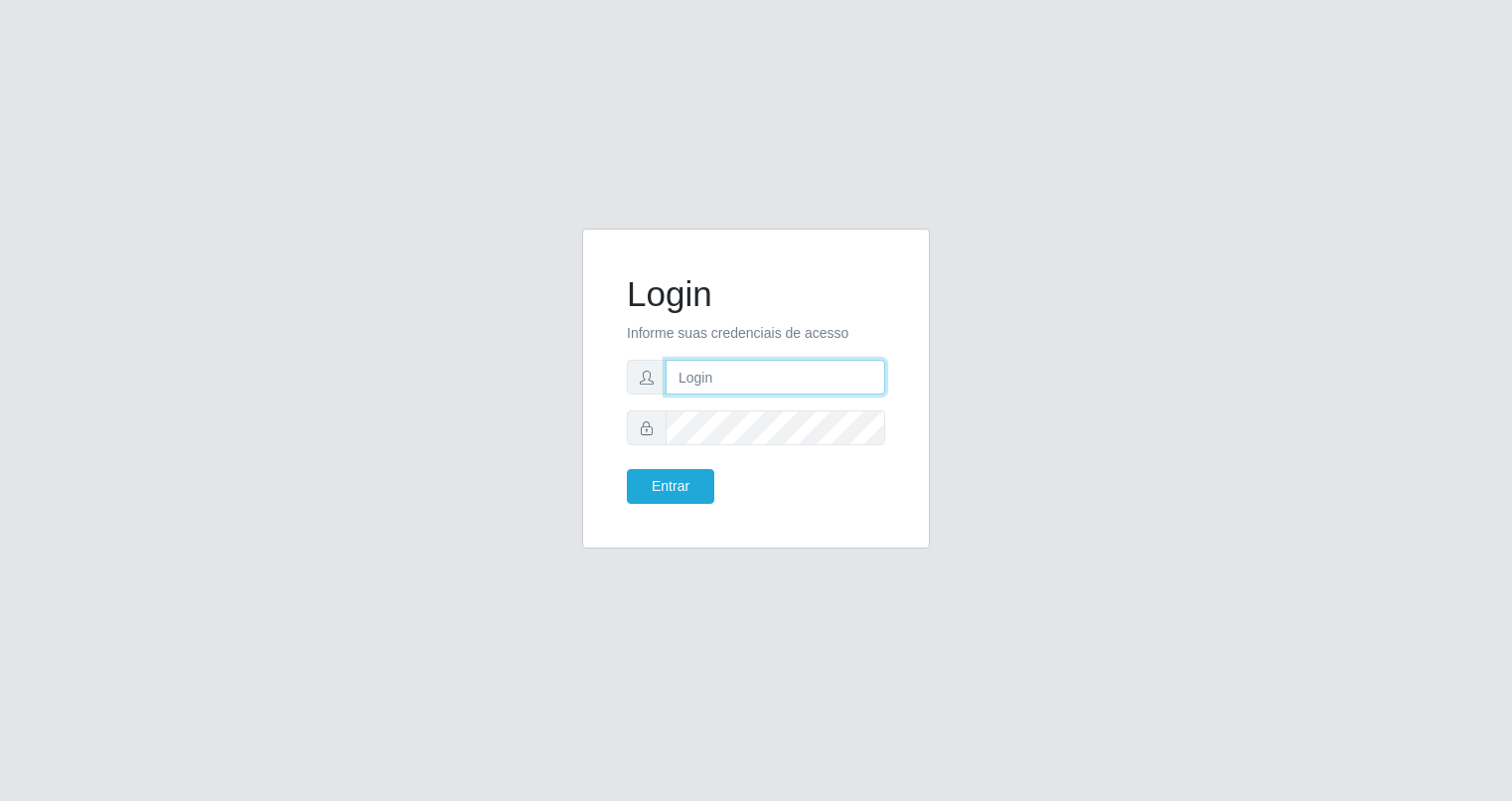 click at bounding box center [775, 377] 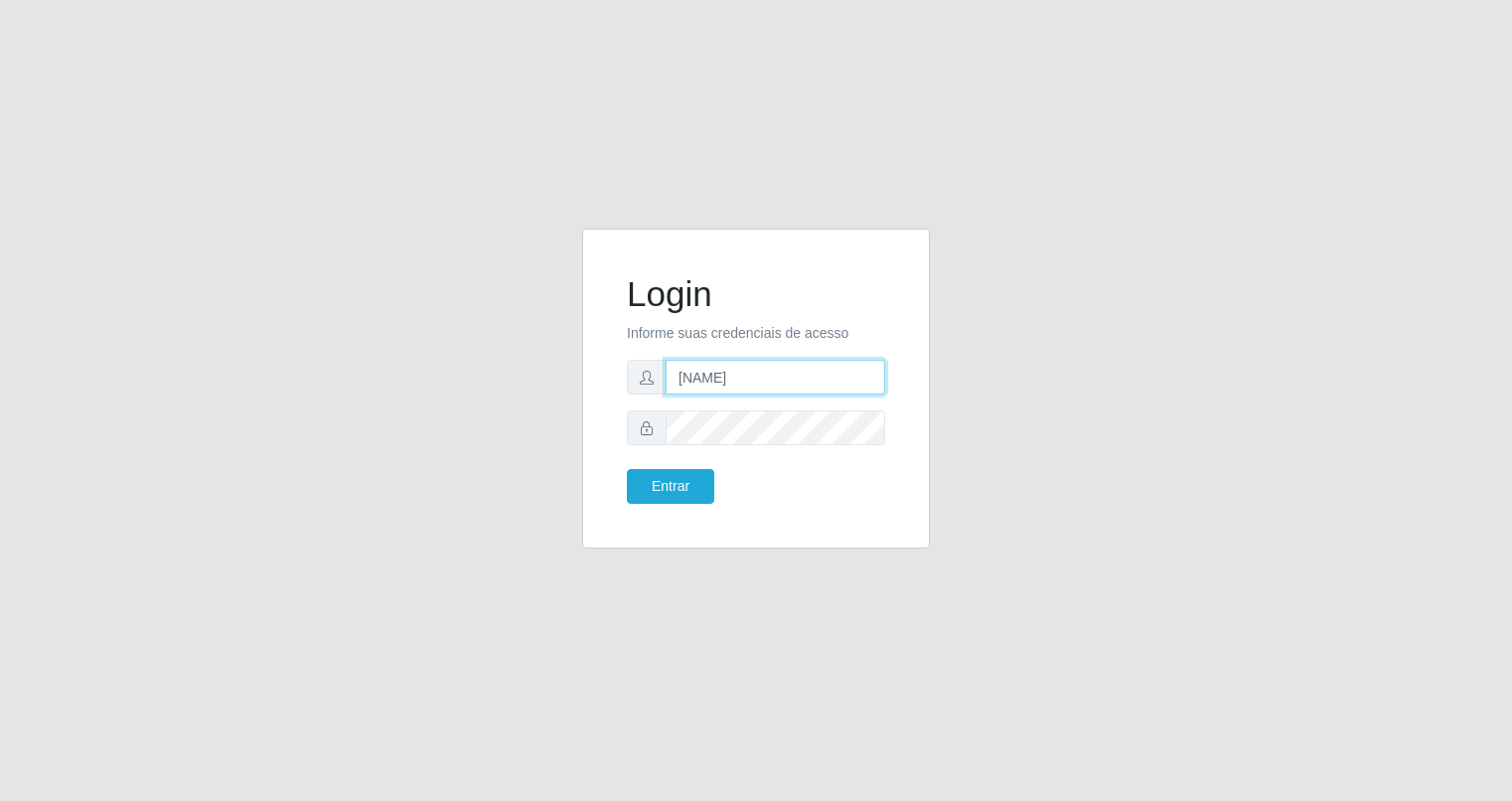 drag, startPoint x: 779, startPoint y: 379, endPoint x: 576, endPoint y: 344, distance: 205.99515 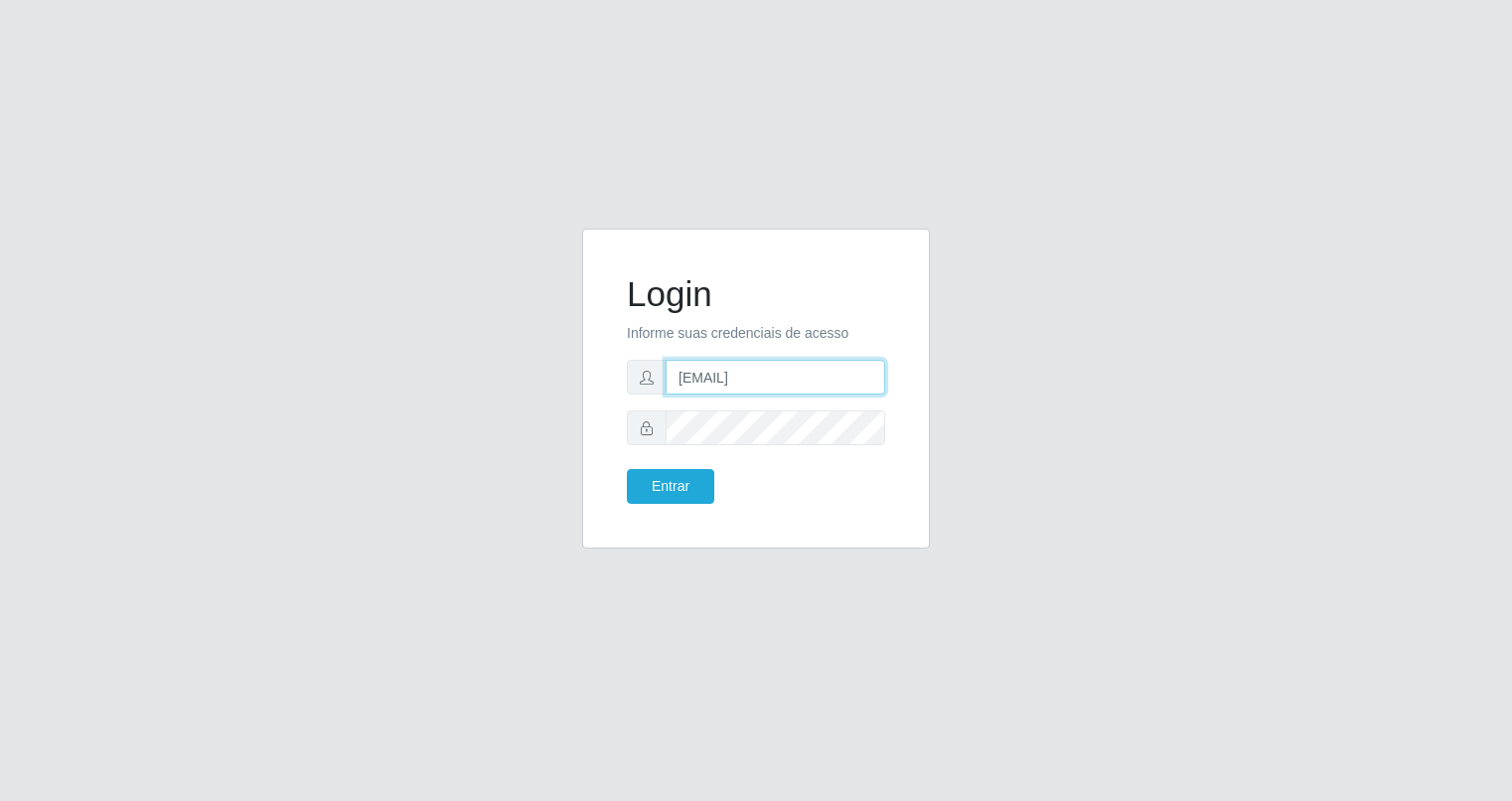 type on "[EMAIL]" 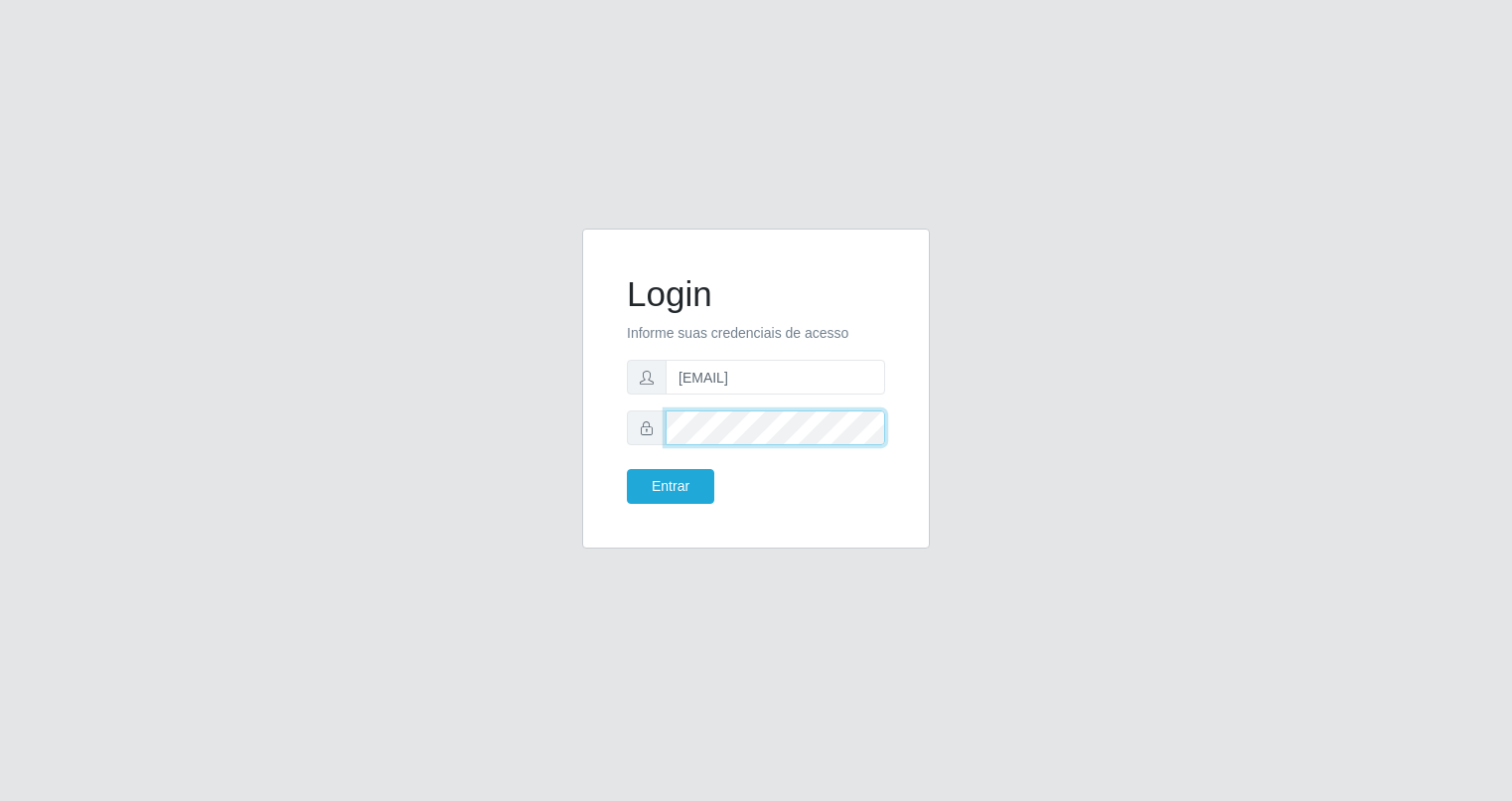 click on "Entrar" at bounding box center (671, 486) 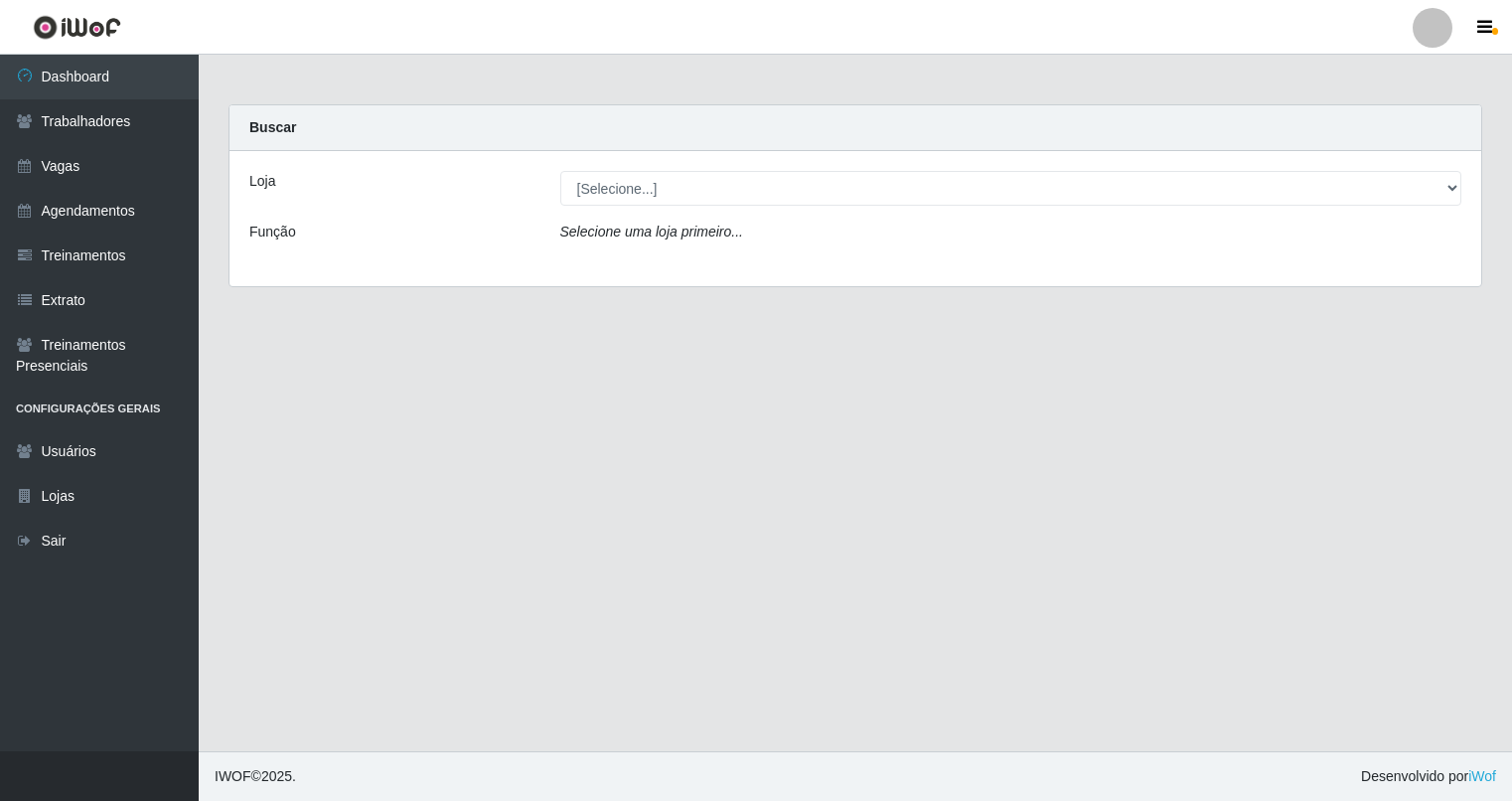 click at bounding box center (1433, 28) 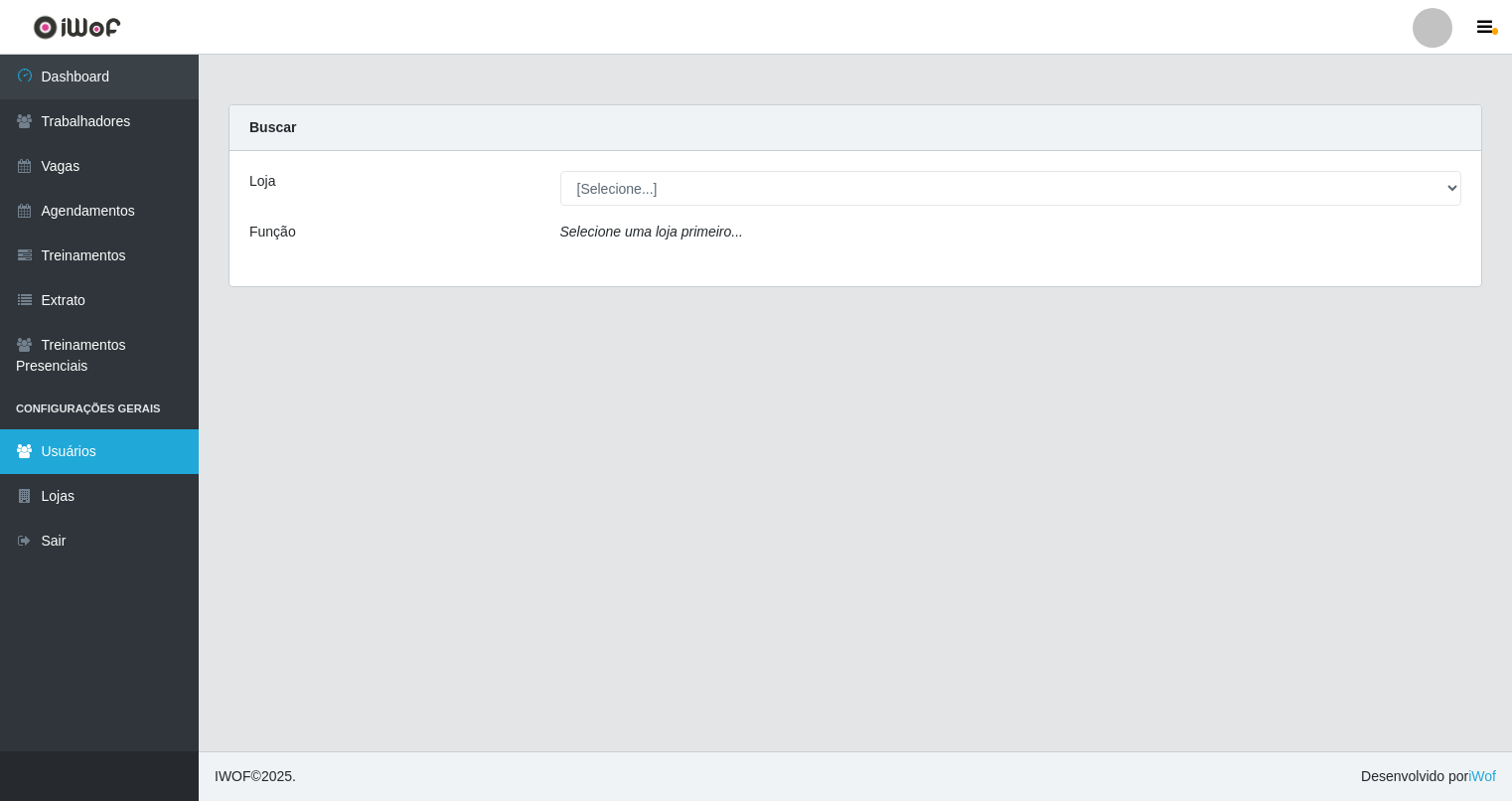 click on "Usuários" at bounding box center [99, 451] 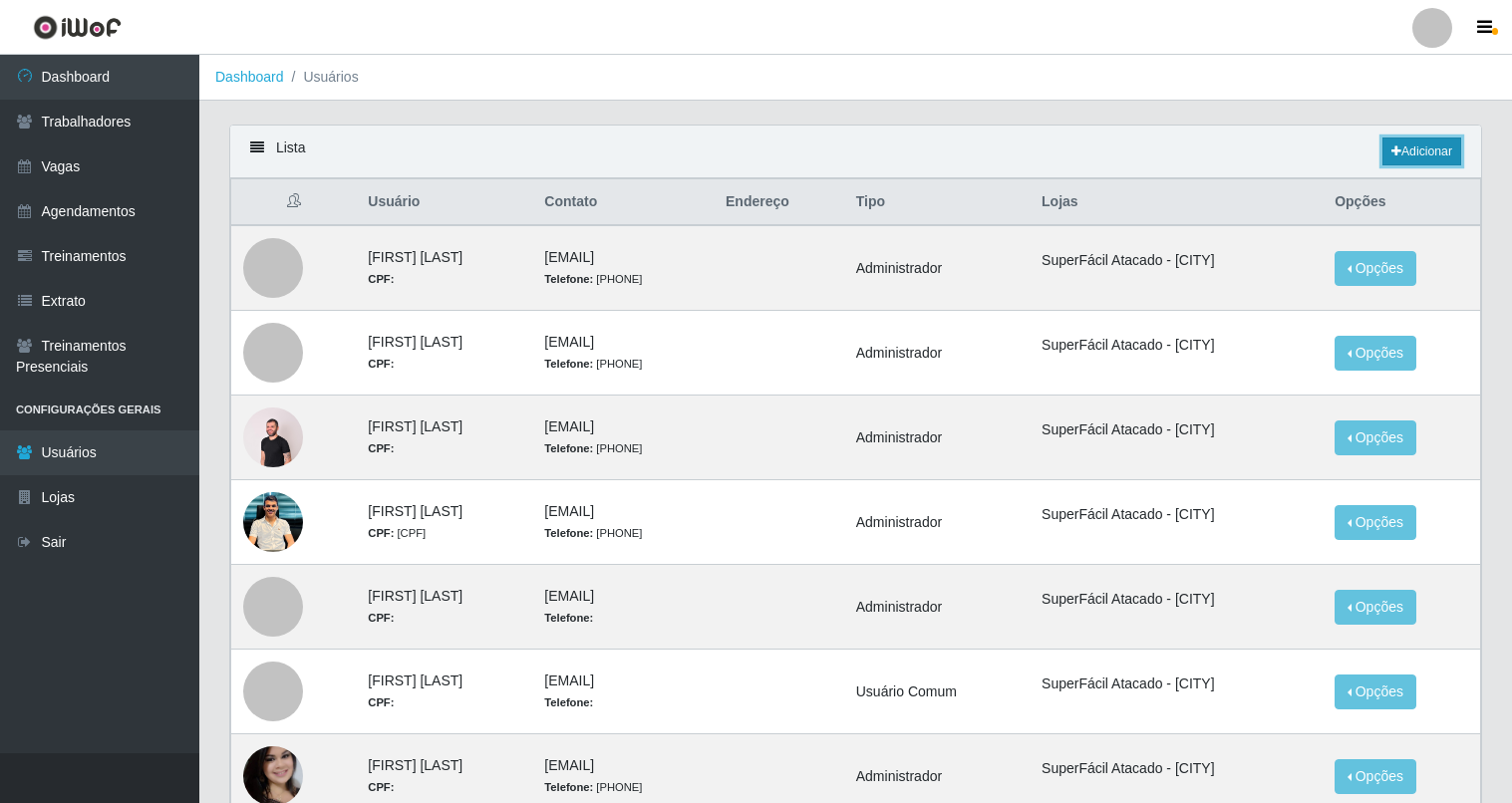 click on "Adicionar" at bounding box center (1421, 151) 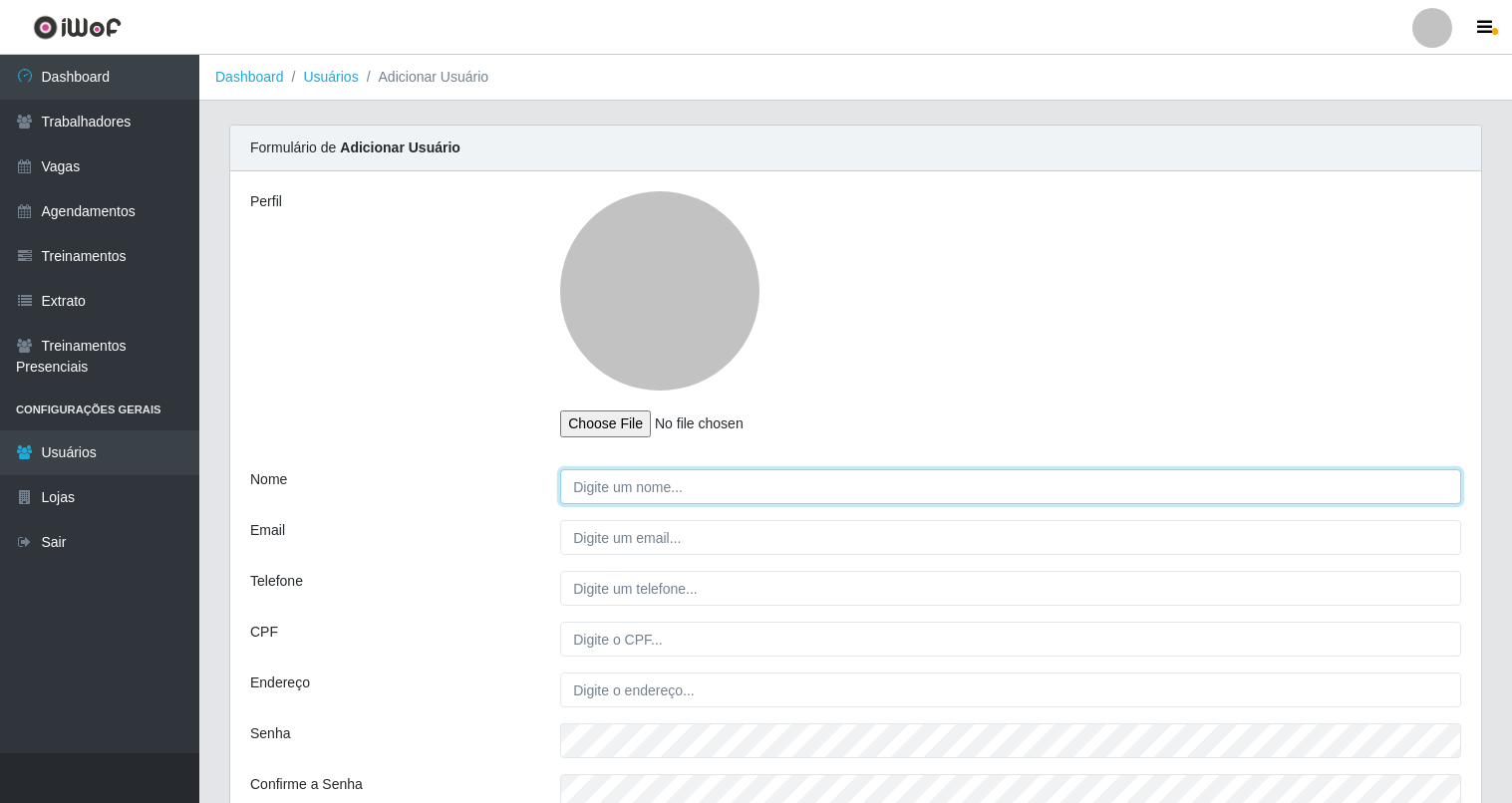 click on "Nome" at bounding box center [1011, 486] 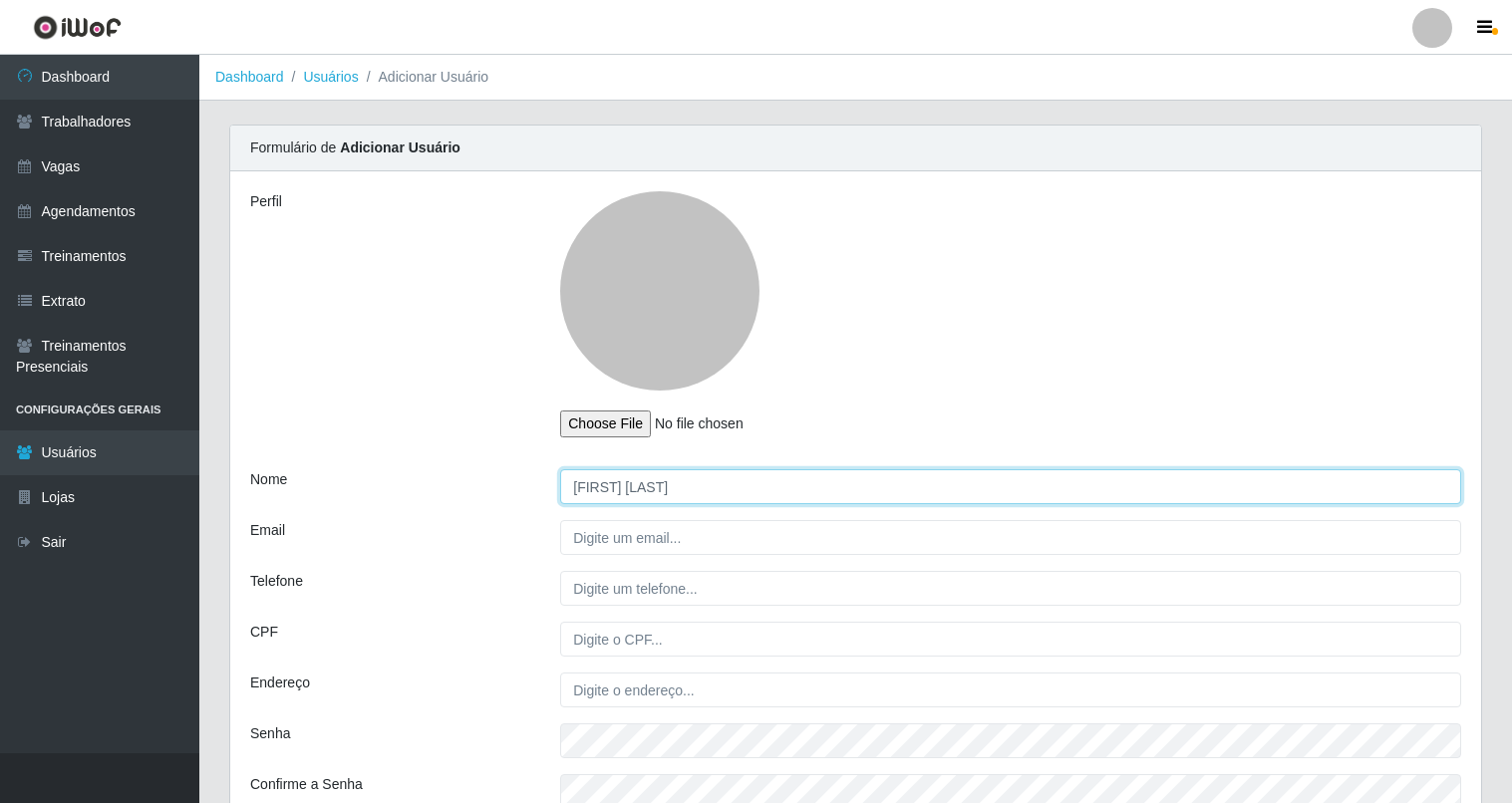 type on "[FIRST] [LAST]" 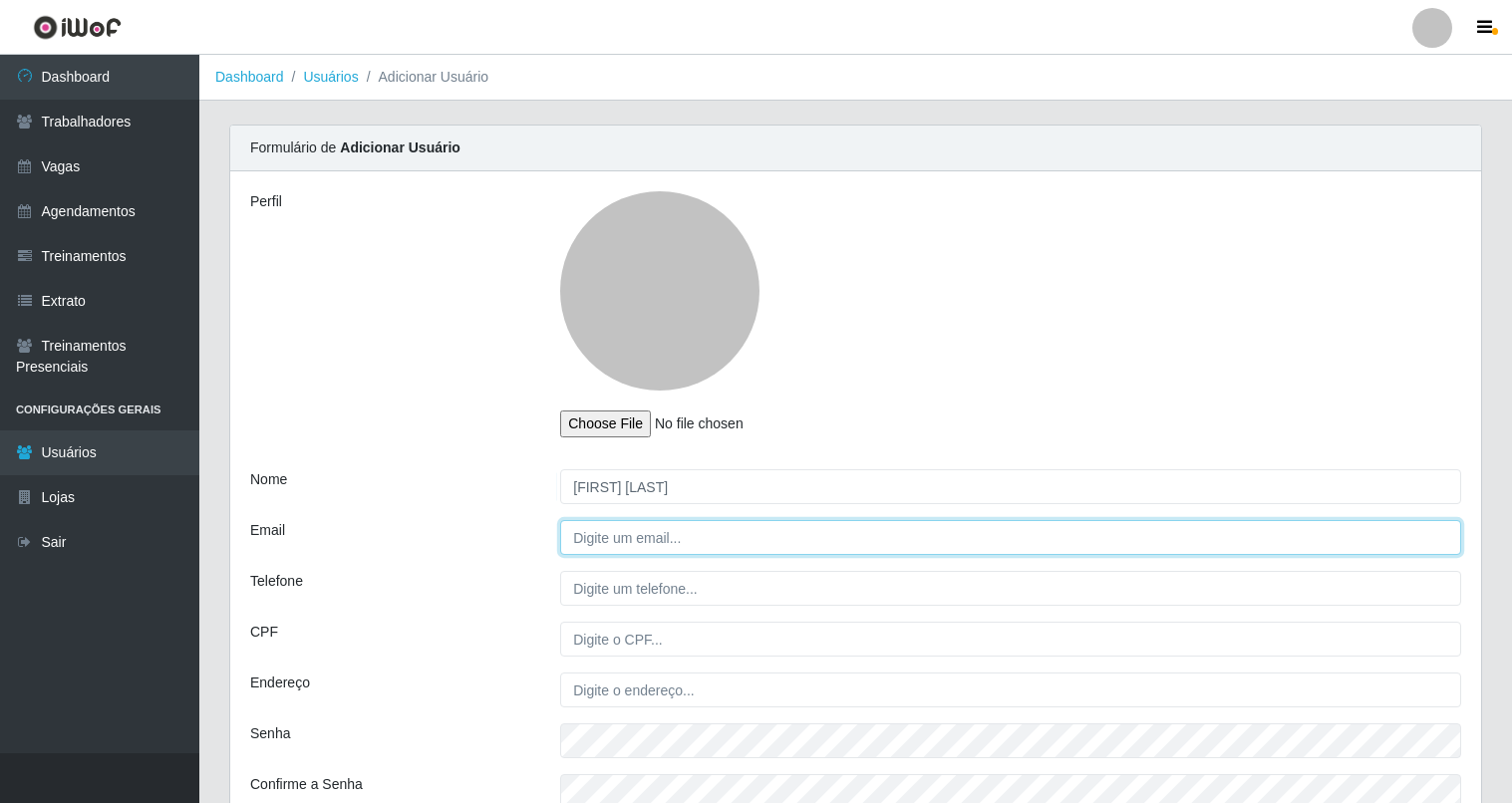 click on "Email" at bounding box center (1011, 537) 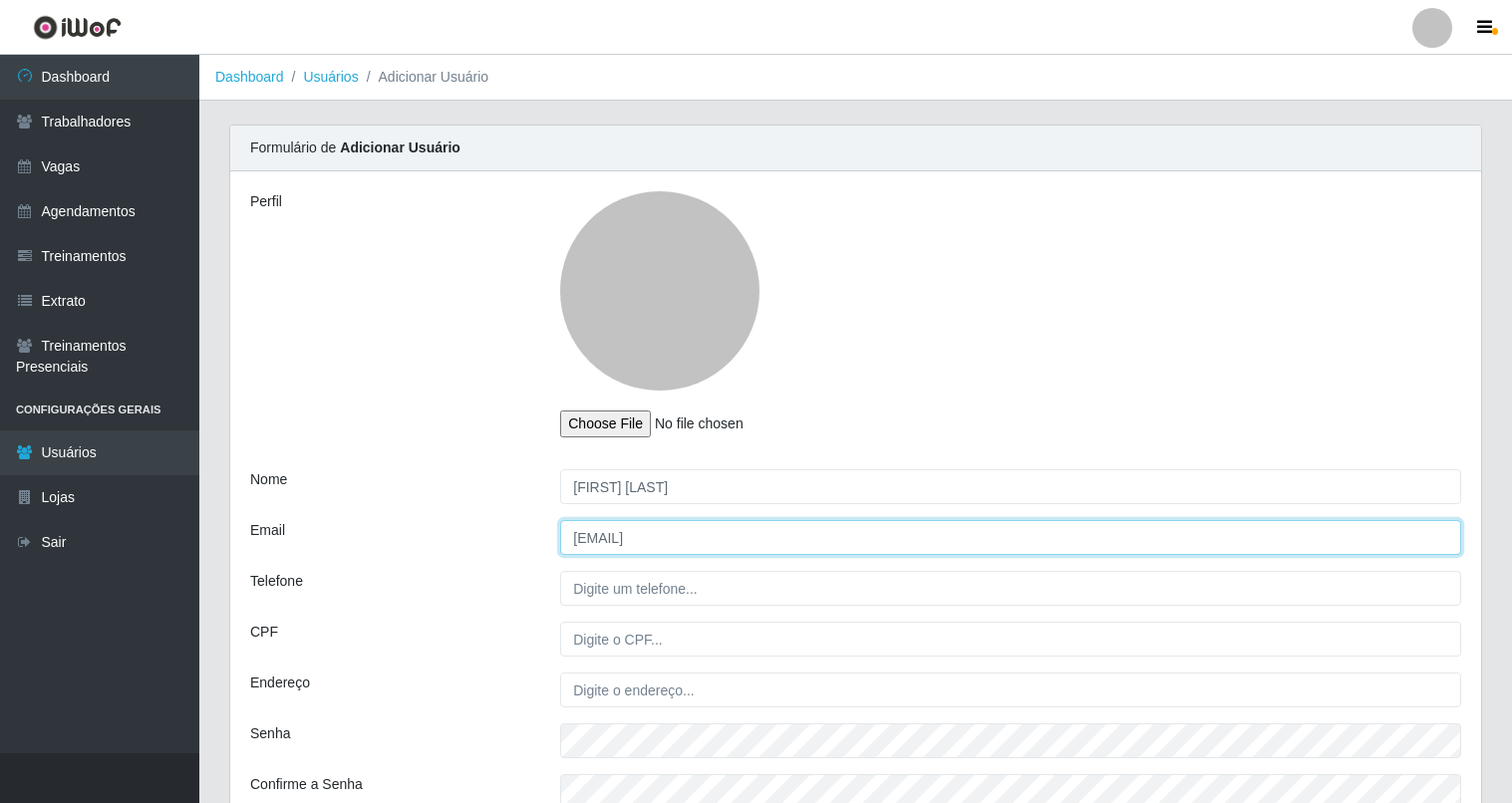 type on "[EMAIL]" 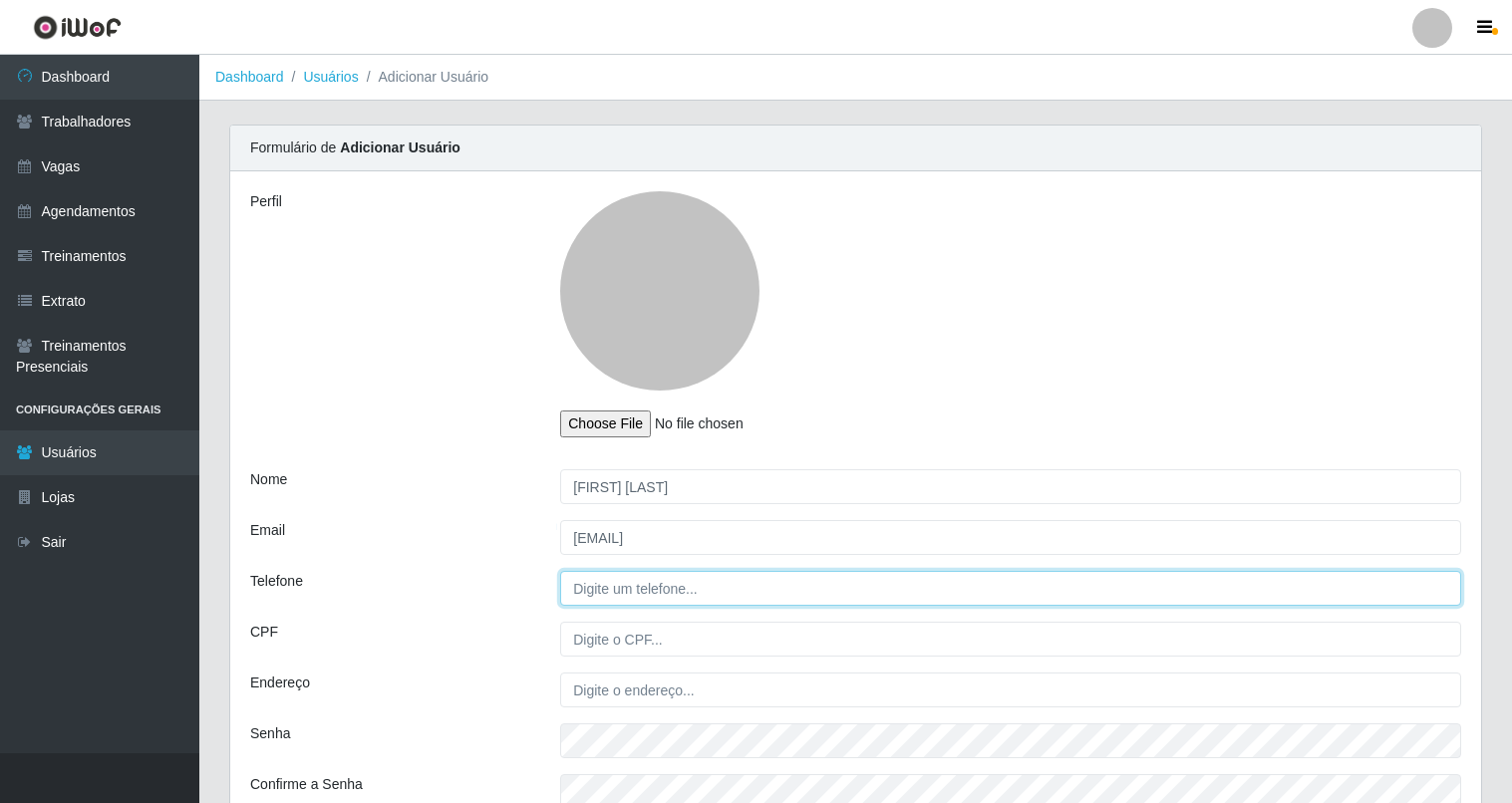 click on "Telefone" at bounding box center (1011, 588) 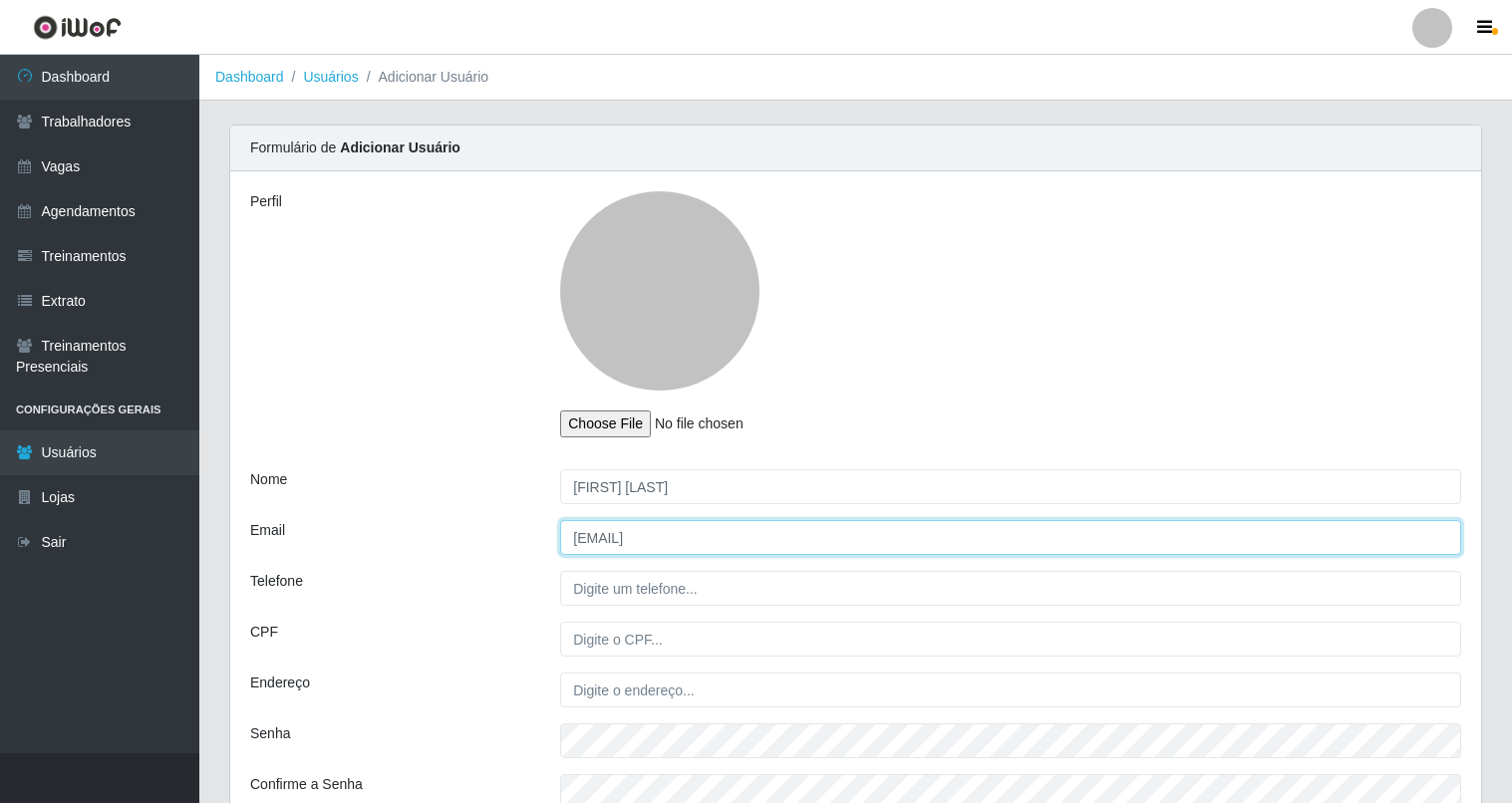 drag, startPoint x: 820, startPoint y: 535, endPoint x: 498, endPoint y: 518, distance: 322.44845 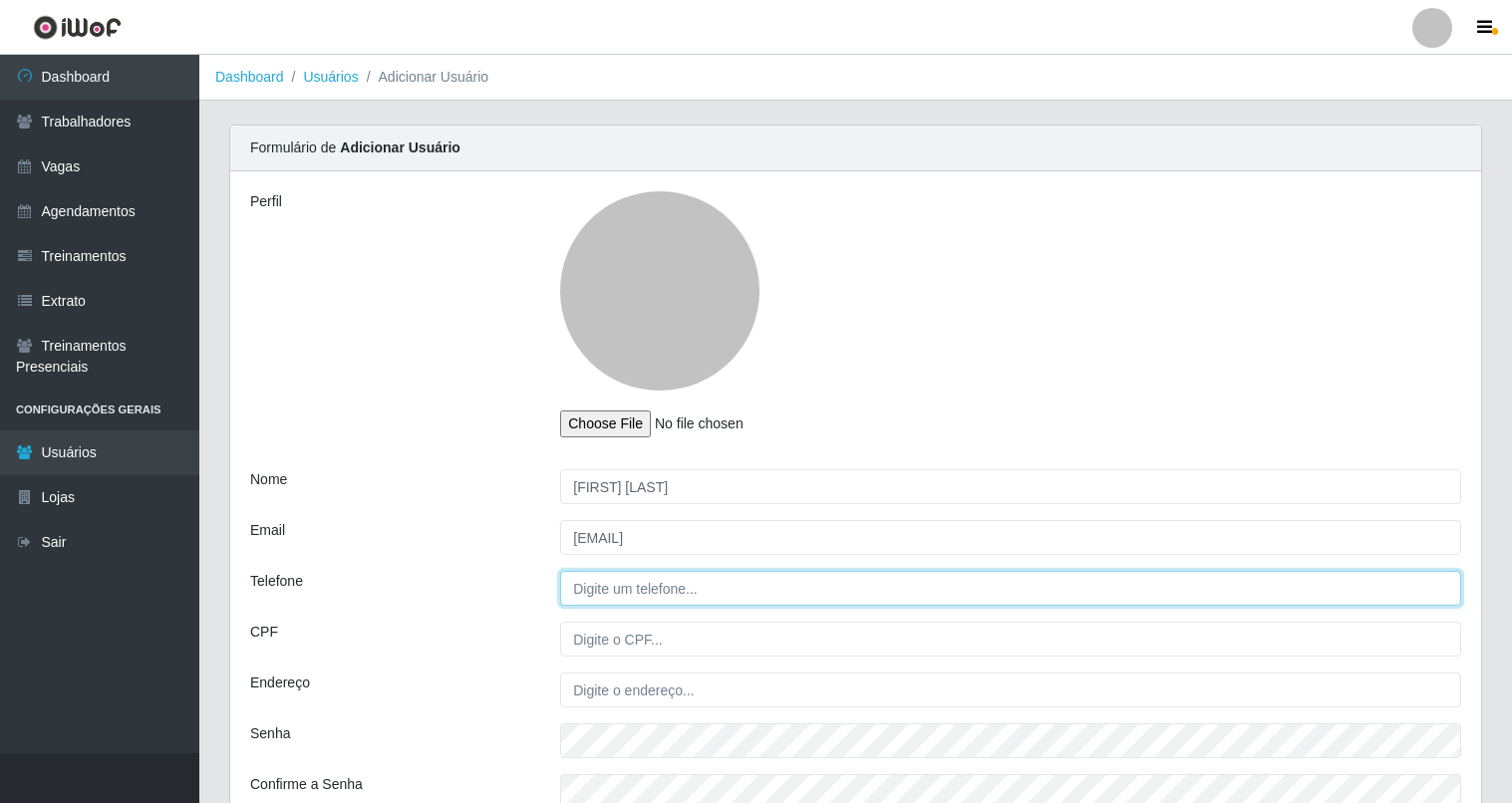 click on "Telefone" at bounding box center [1011, 588] 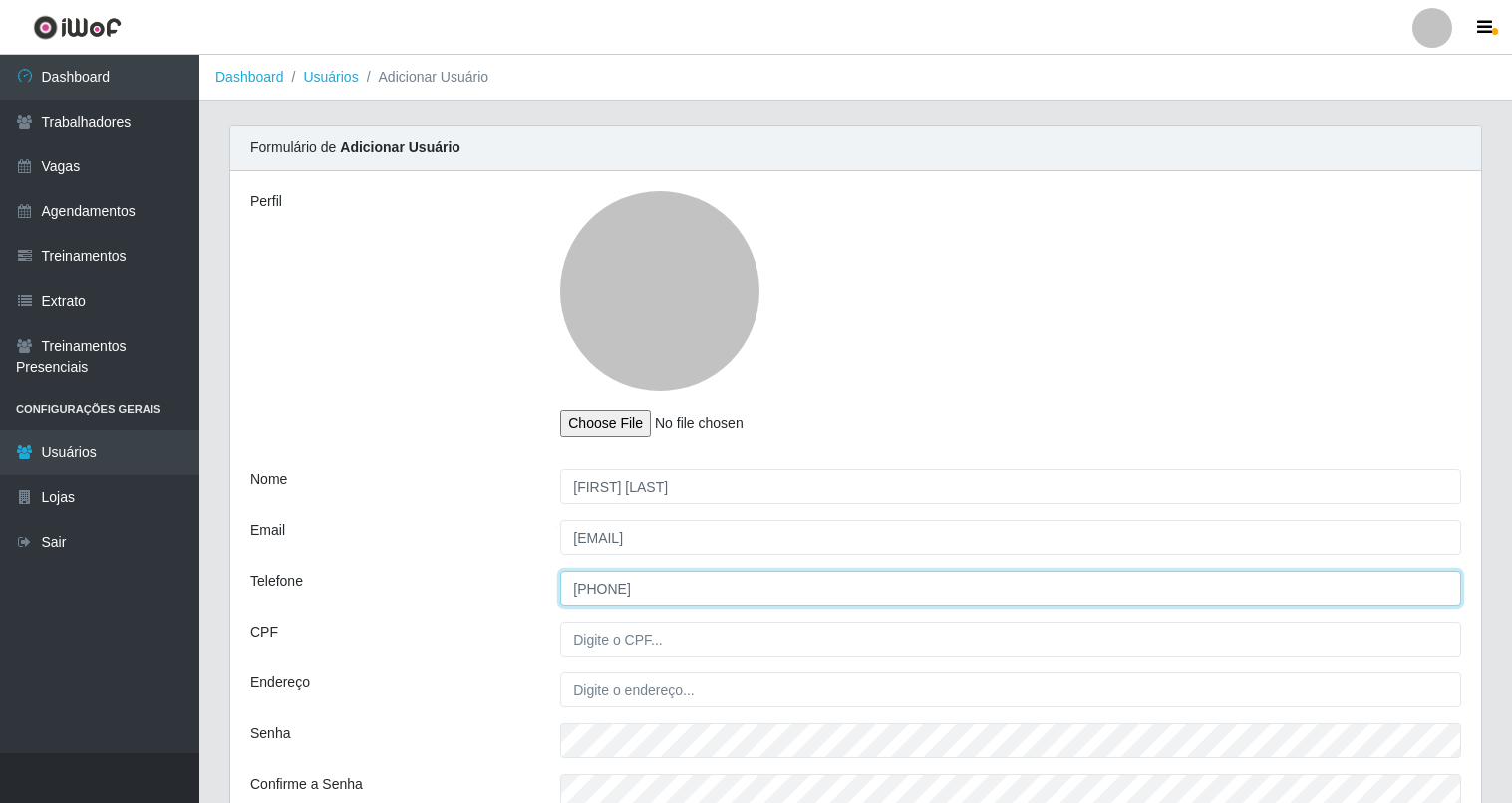 type on "[PHONE]" 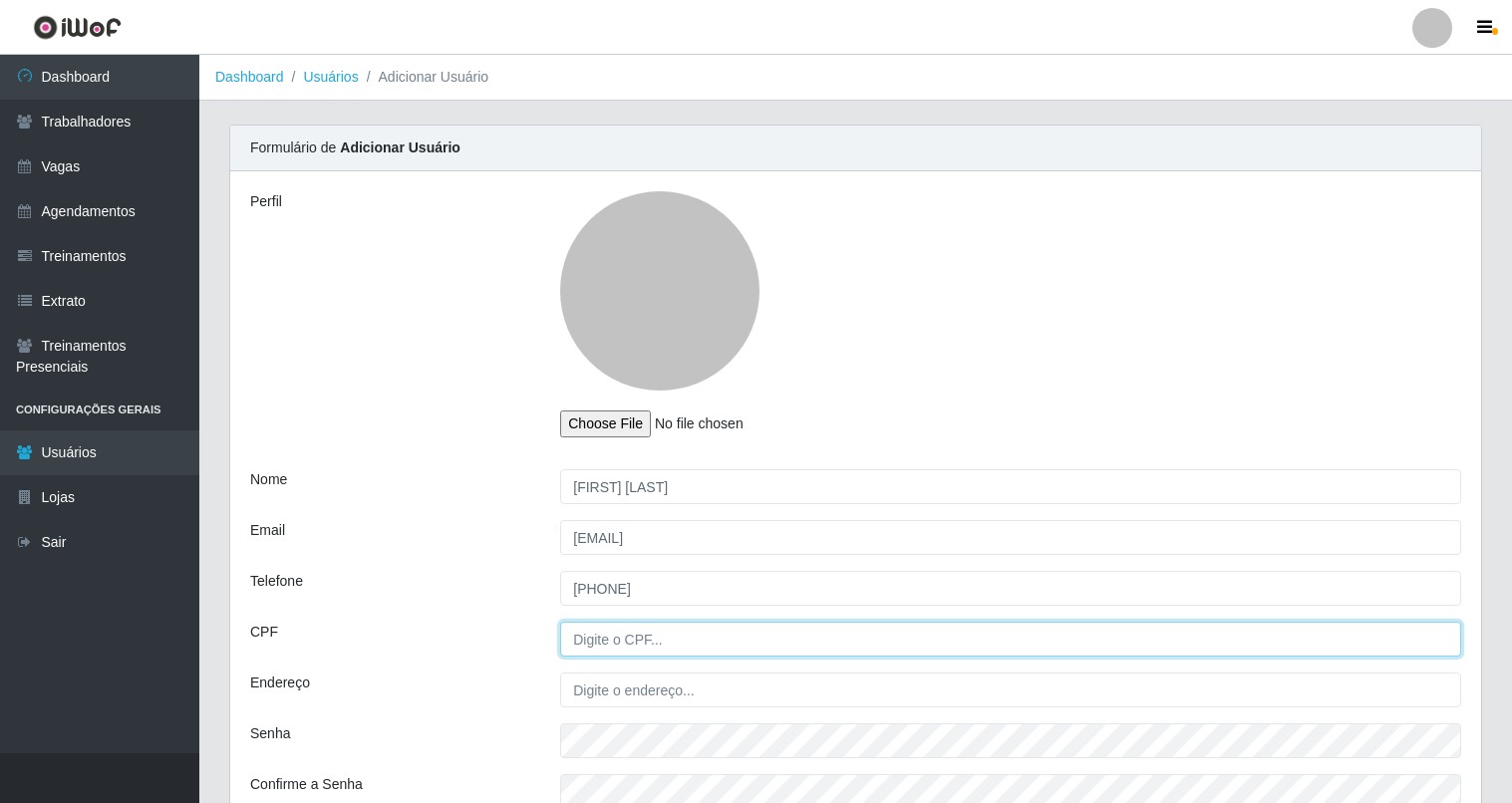 click on "CPF" at bounding box center (1011, 639) 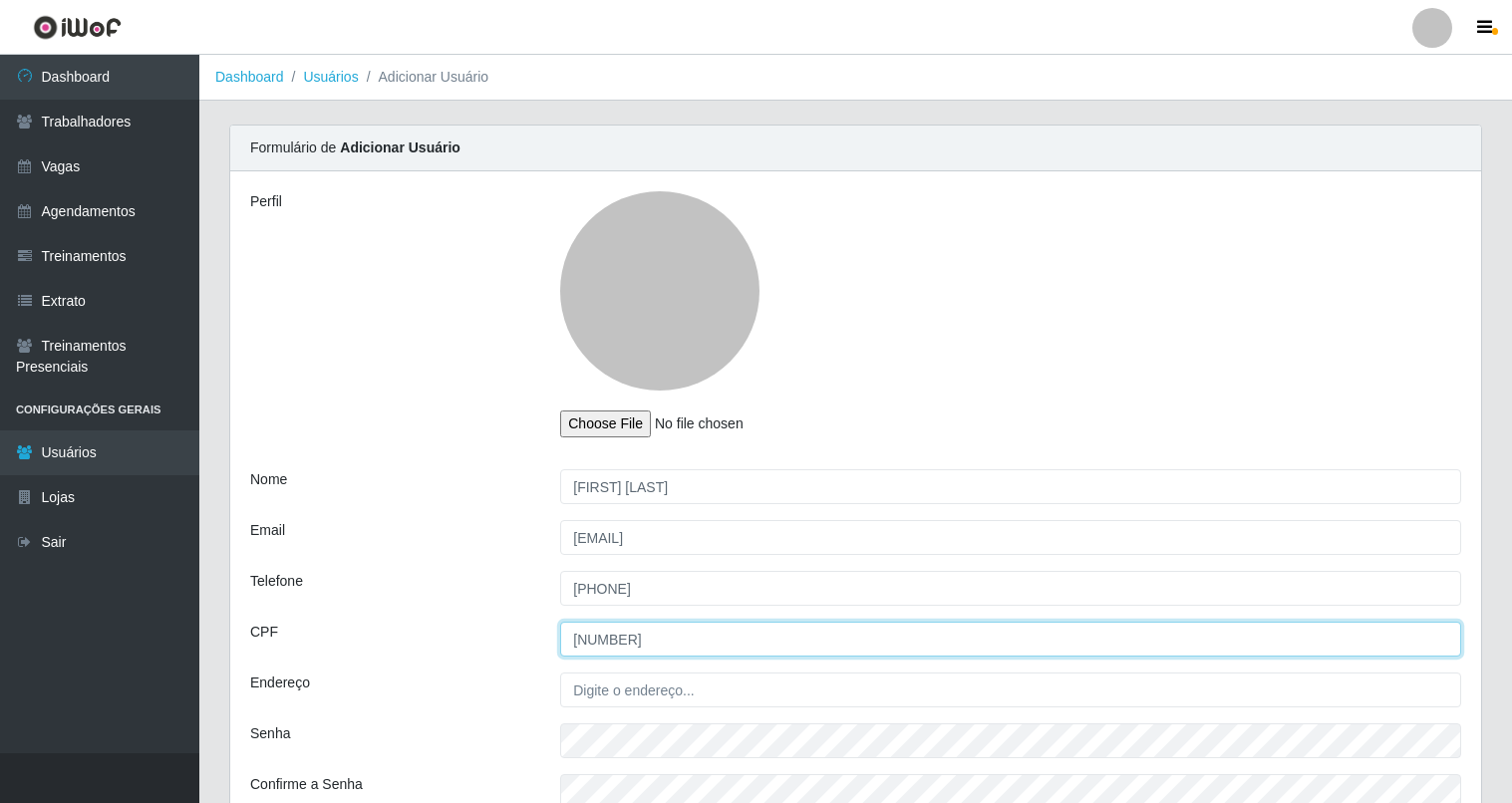 type on "[NUMBER]" 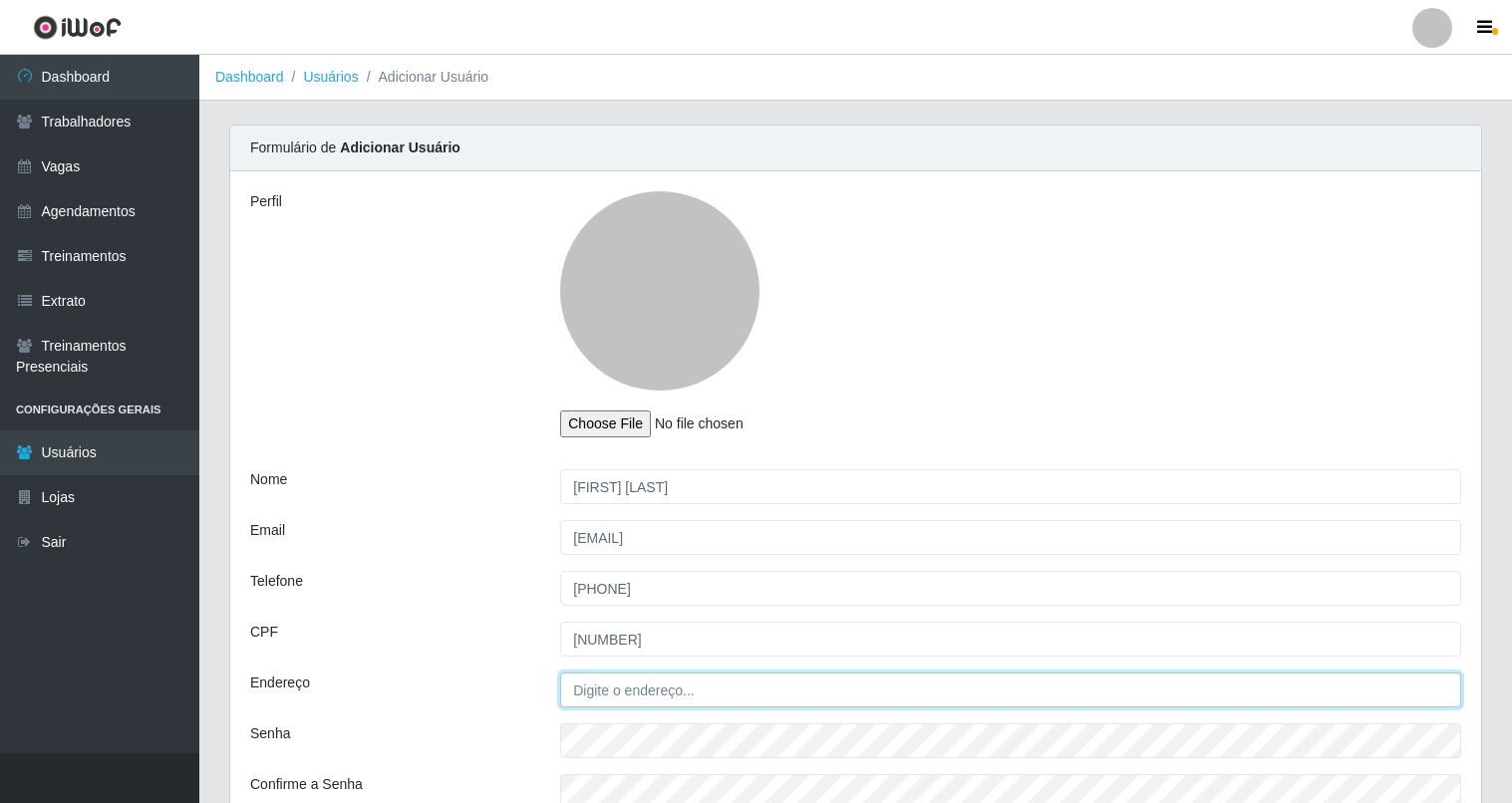 click on "Endereço" at bounding box center (1011, 689) 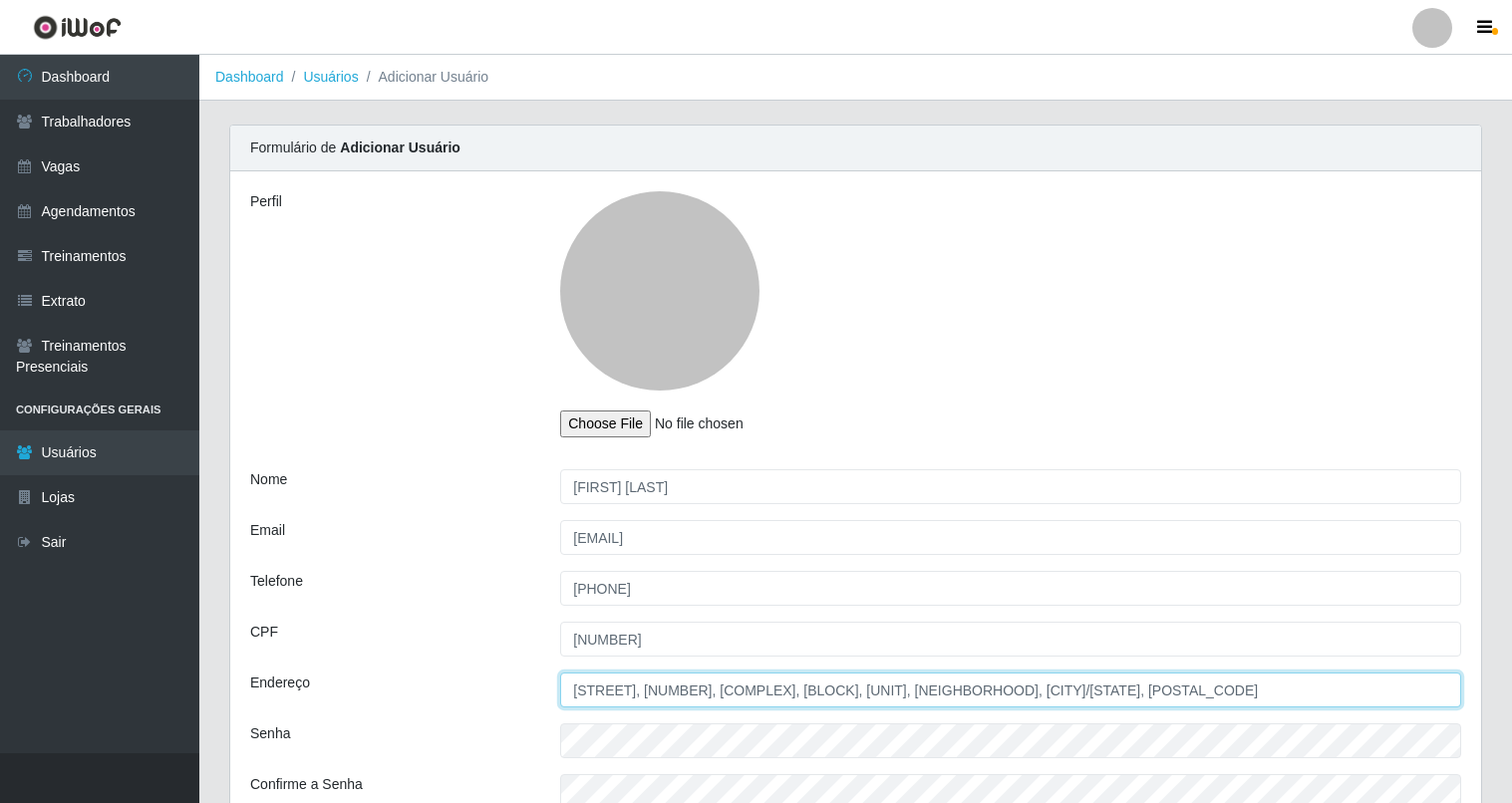 type on "[STREET], [NUMBER], [COMPLEX], [BLOCK], [UNIT], [NEIGHBORHOOD], [CITY]/[STATE], [POSTAL_CODE]" 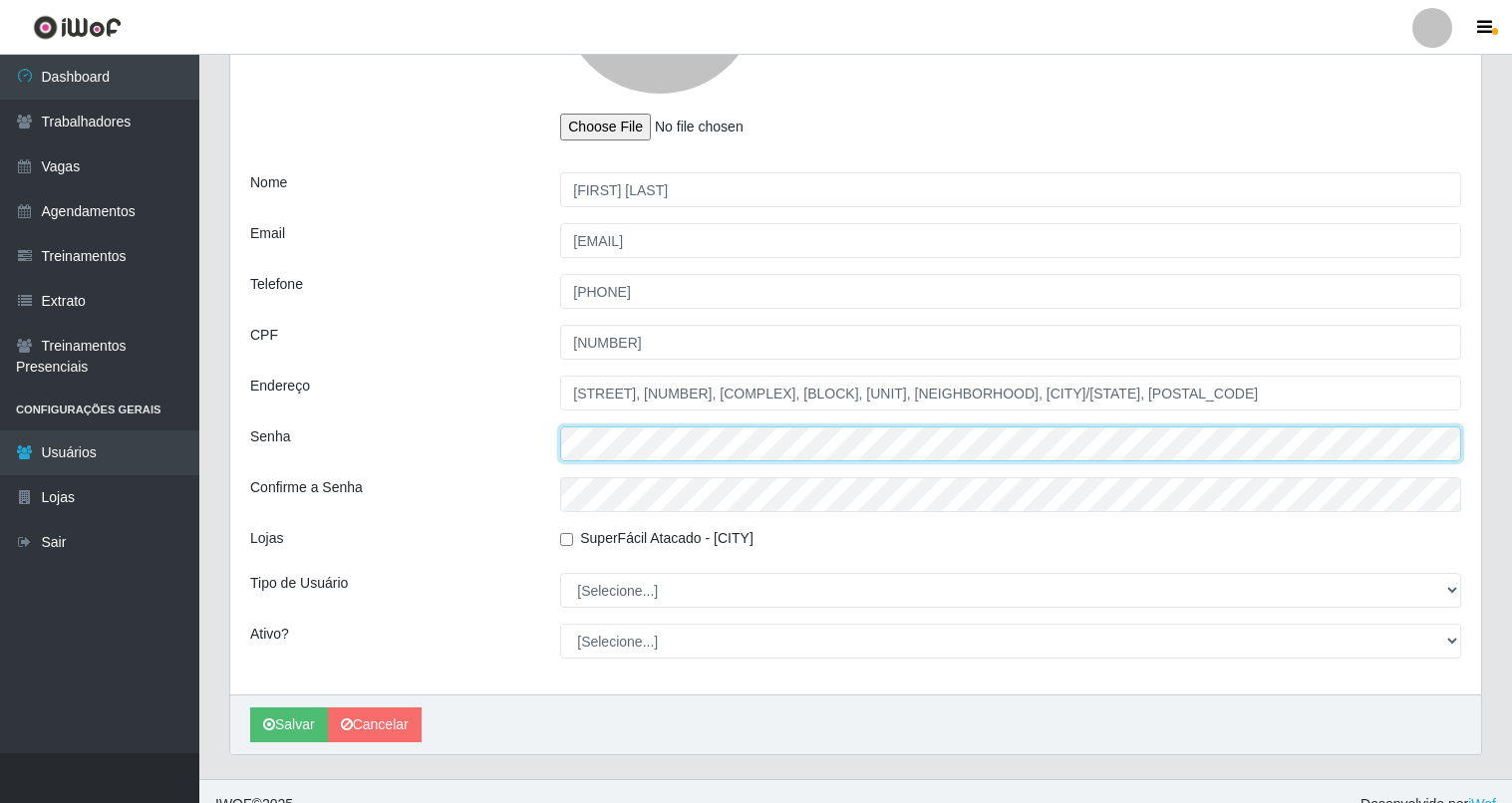scroll, scrollTop: 299, scrollLeft: 0, axis: vertical 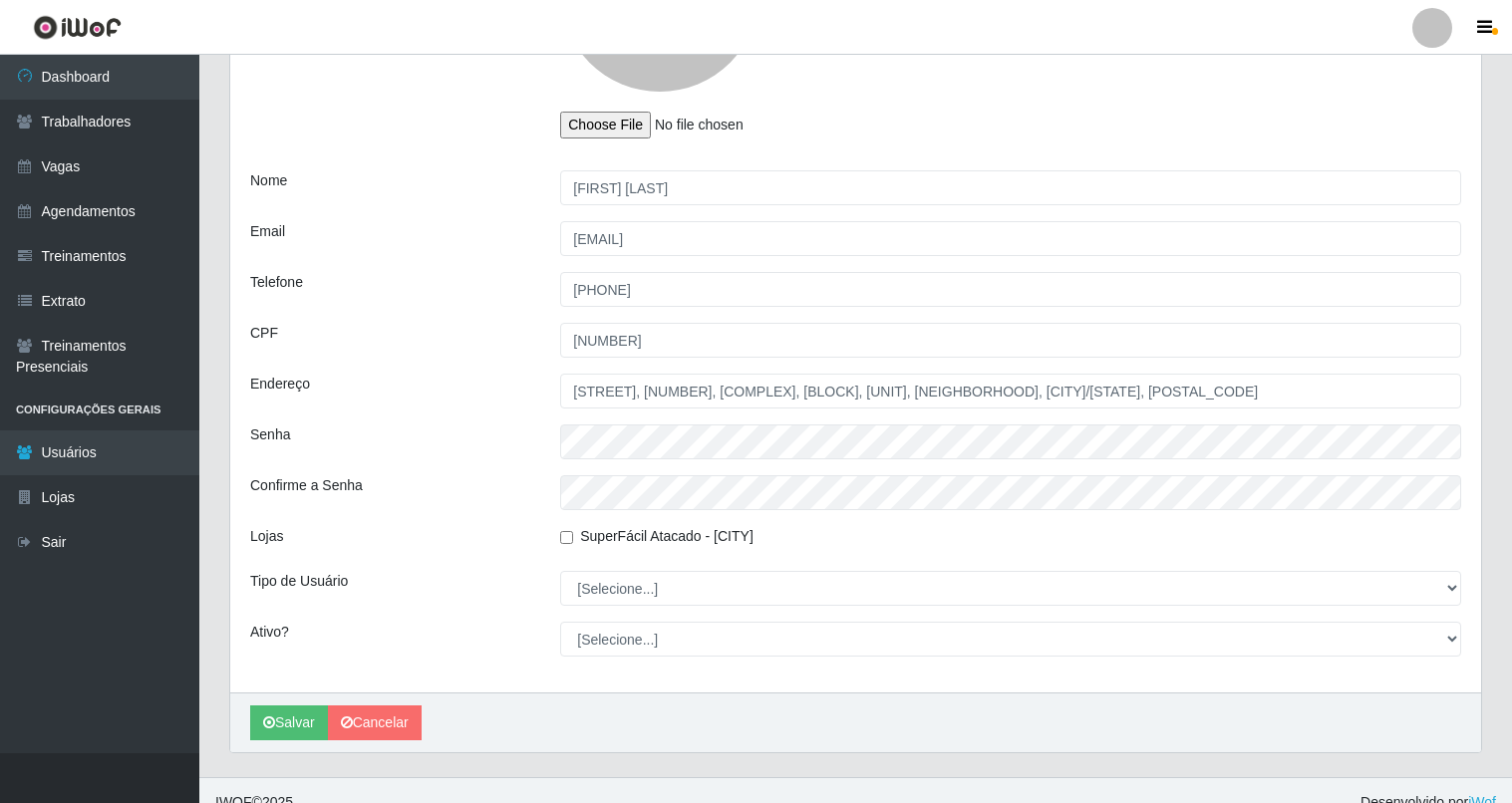 drag, startPoint x: 567, startPoint y: 535, endPoint x: 577, endPoint y: 551, distance: 18.867962 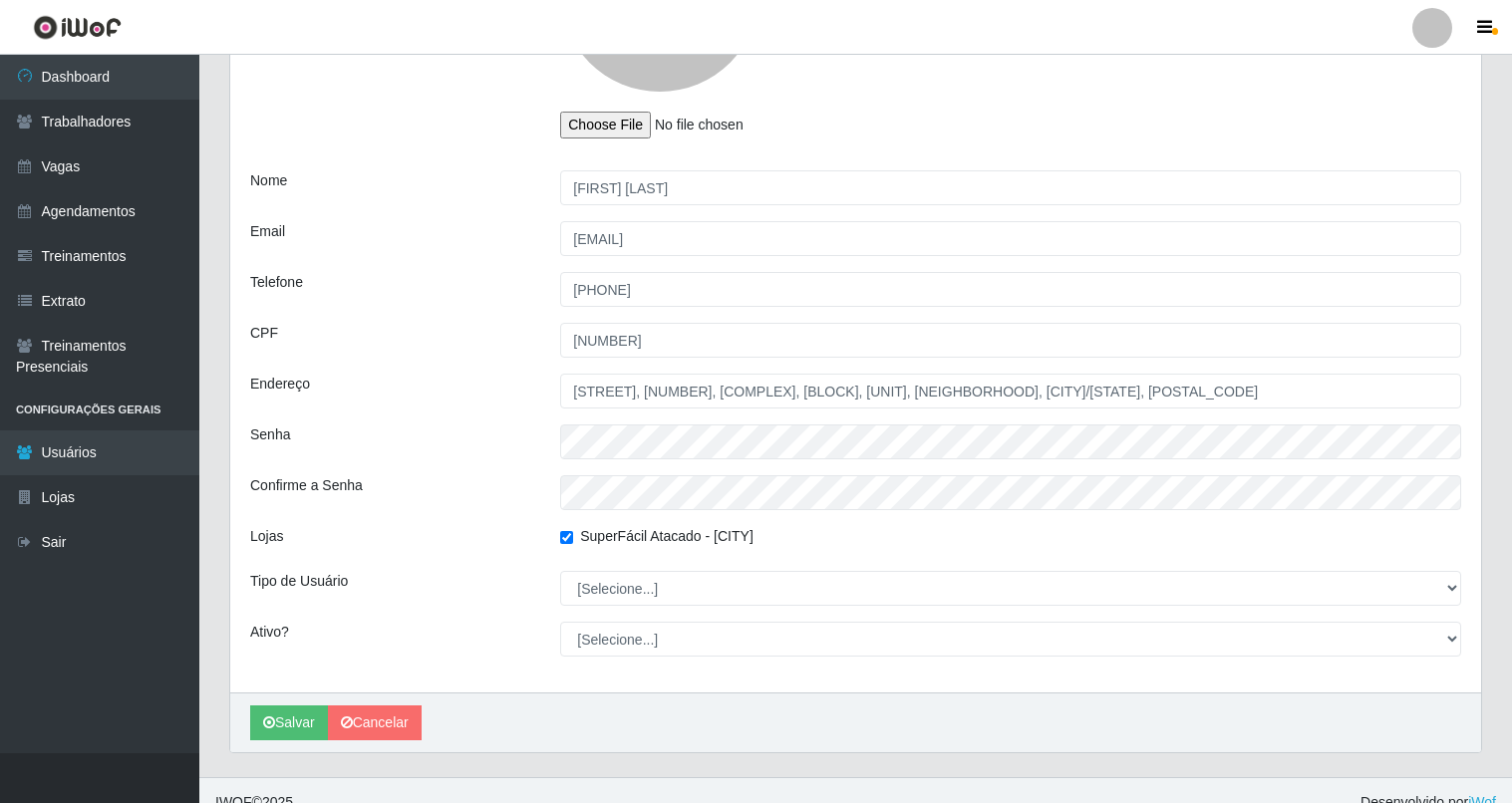 checkbox on "true" 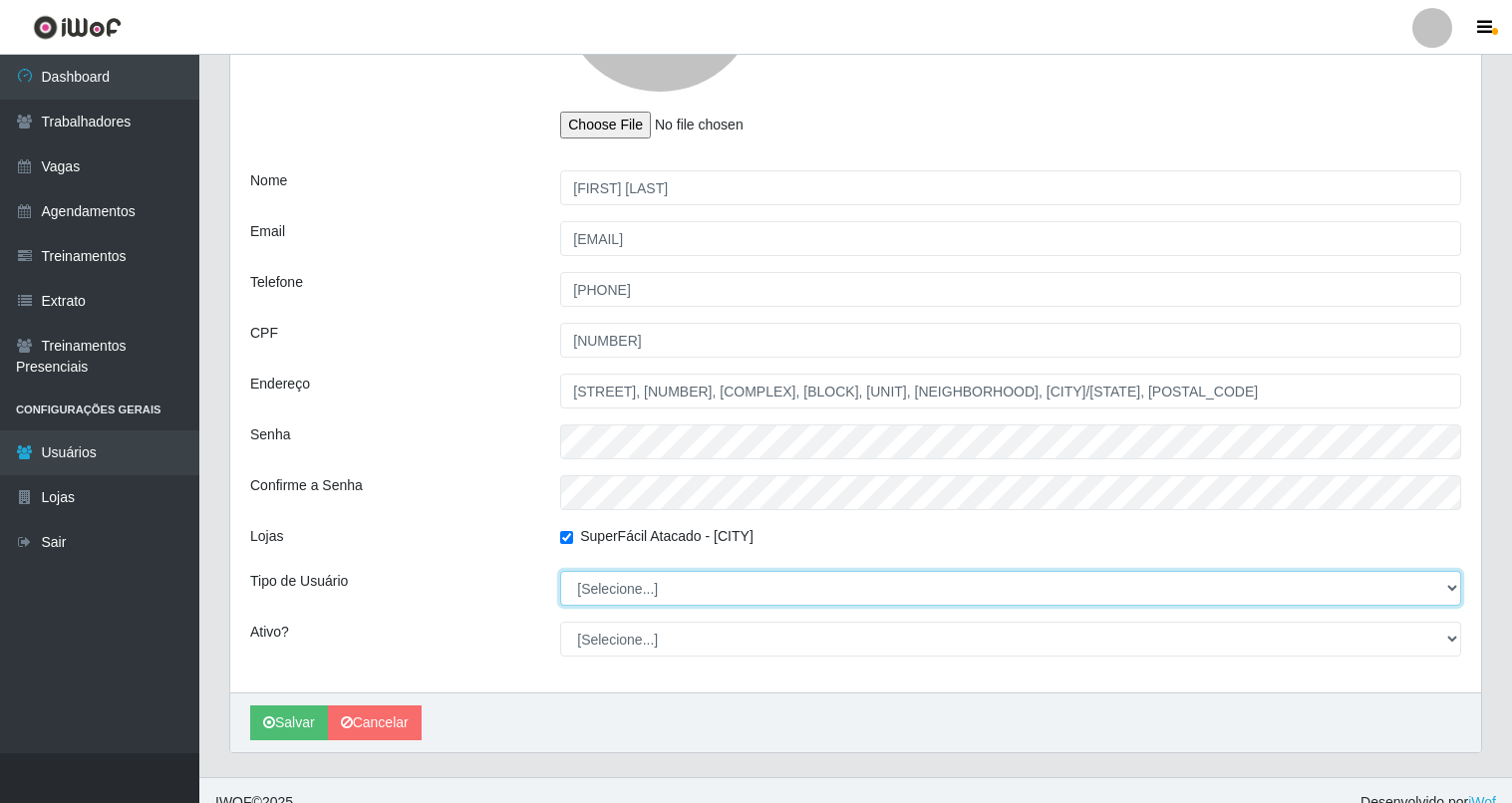click on "[Selecione...] Administrador Usuário Comum" at bounding box center [1011, 588] 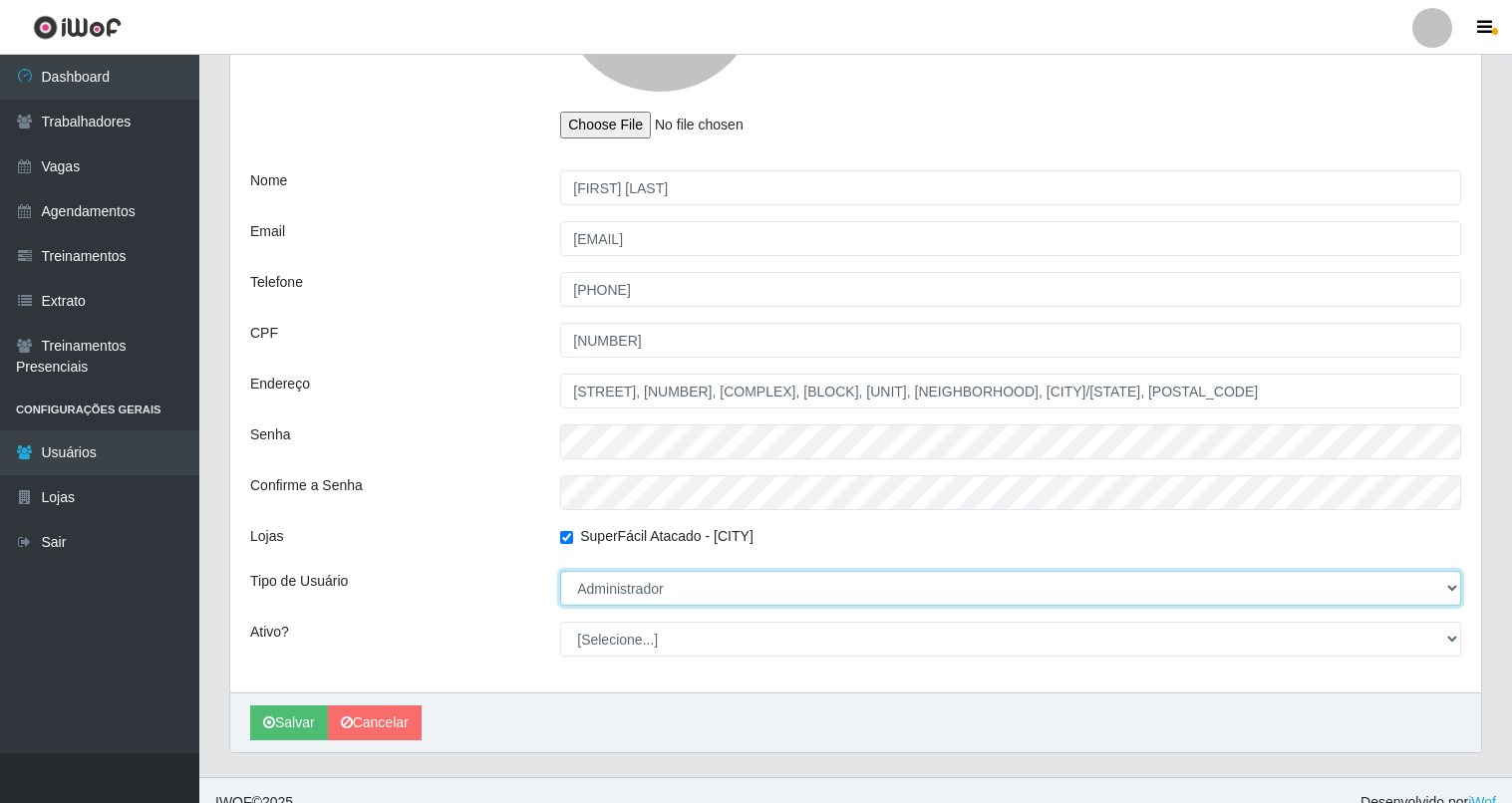 click on "[Selecione...] Administrador Usuário Comum" at bounding box center [1011, 588] 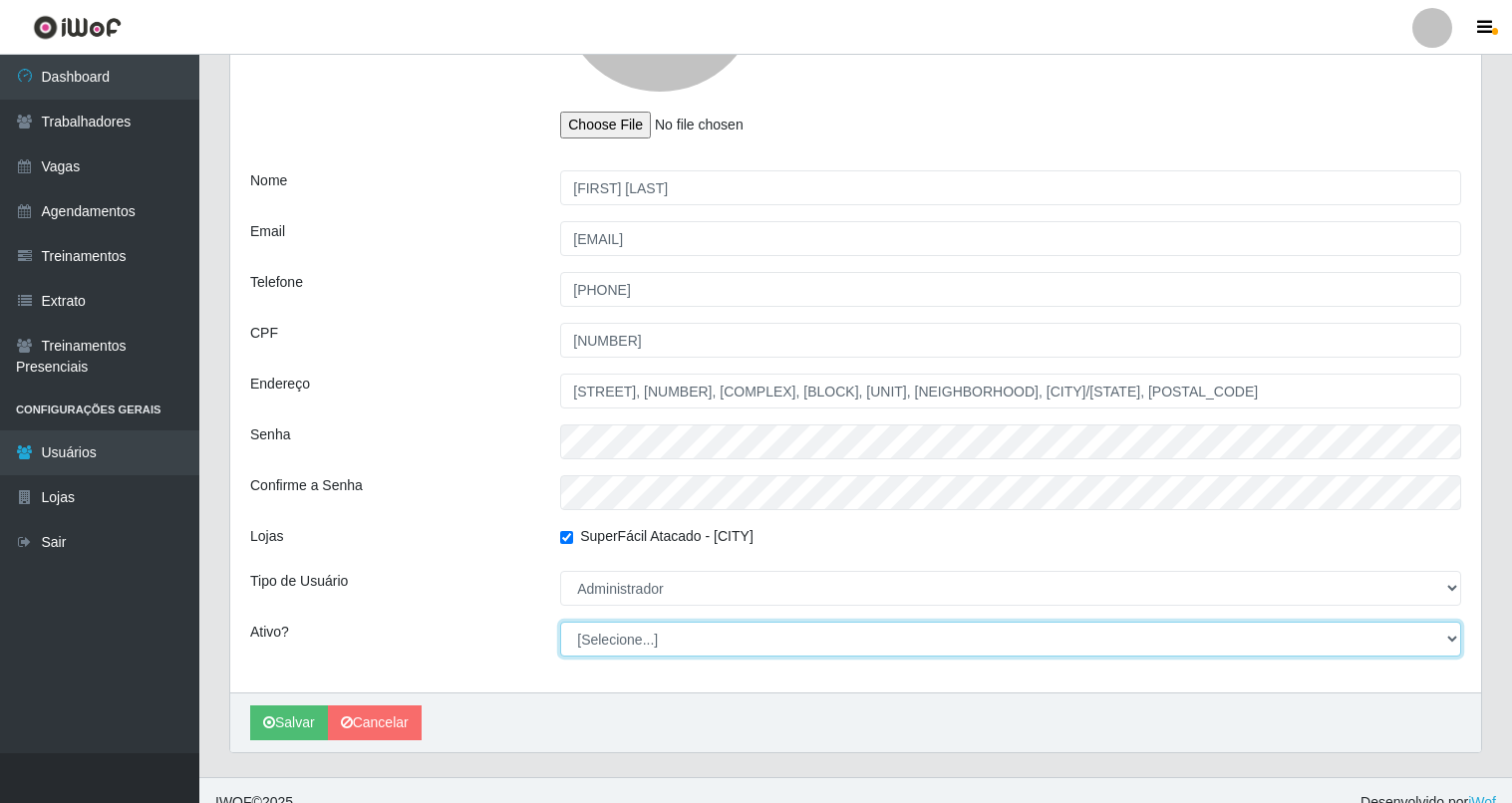 click on "[Selecione...] Não Sim" at bounding box center (1011, 639) 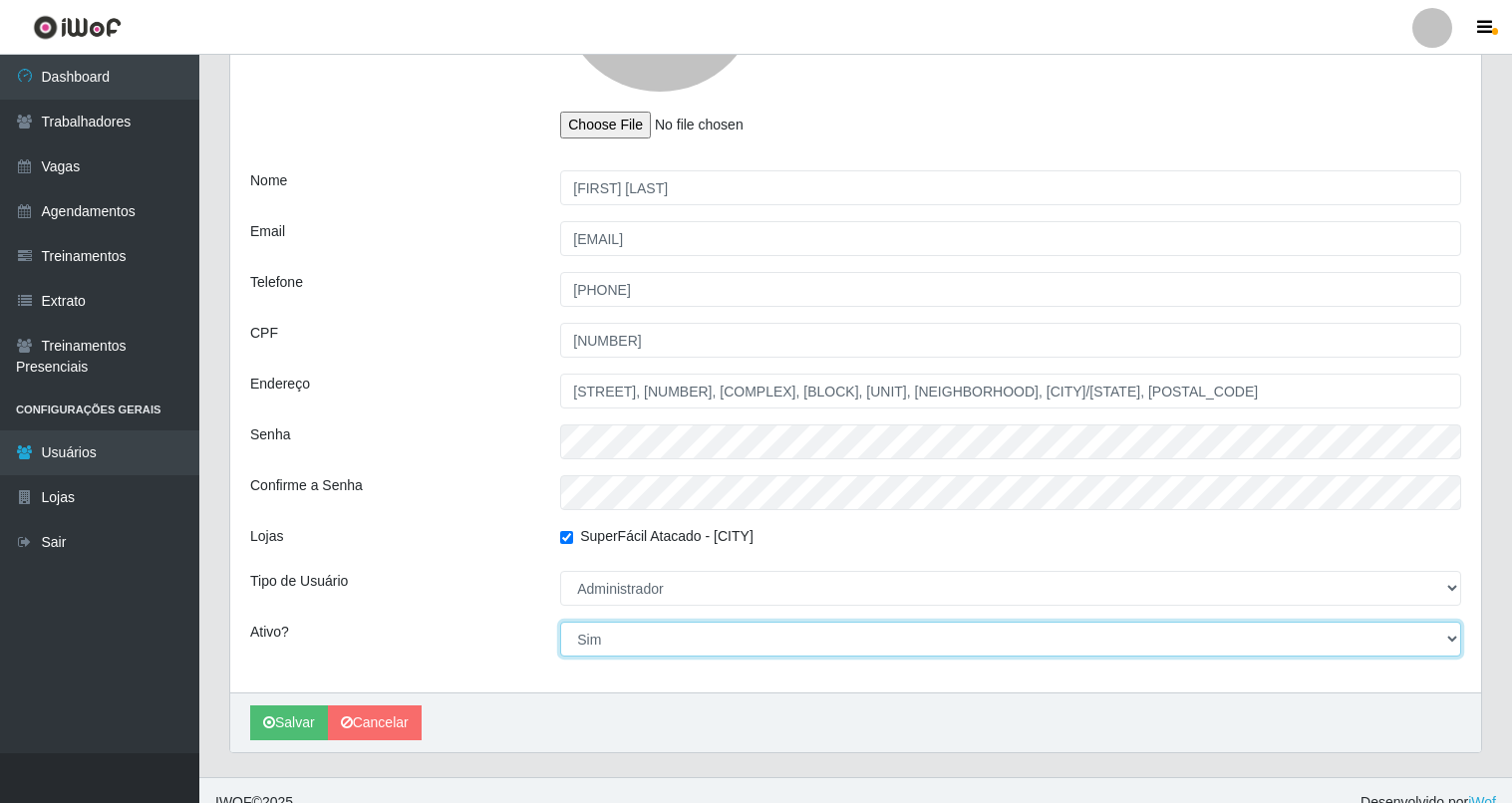 click on "[Selecione...] Não Sim" at bounding box center [1011, 639] 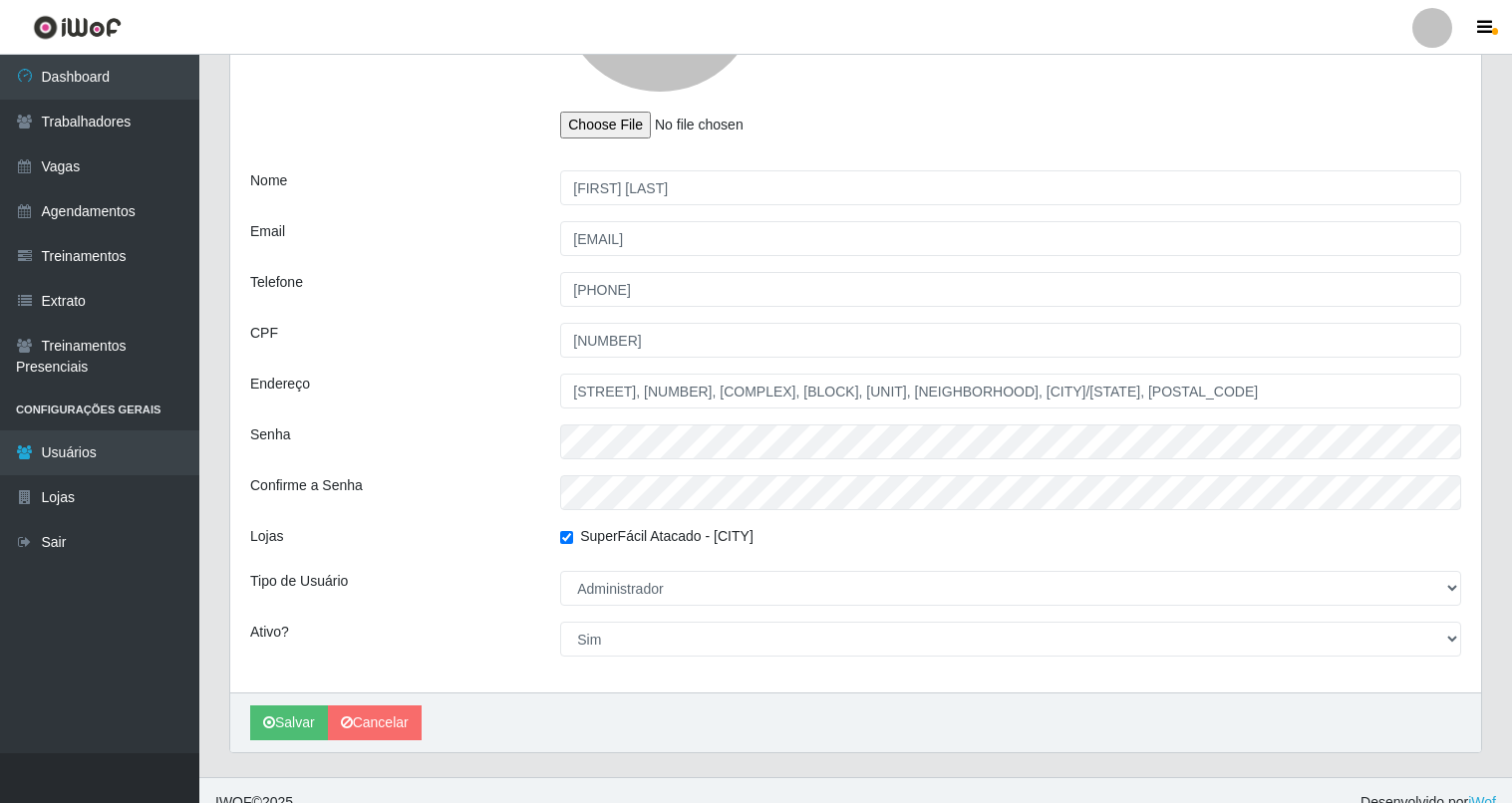 click on "Tipo de Usuário" at bounding box center [390, 23] 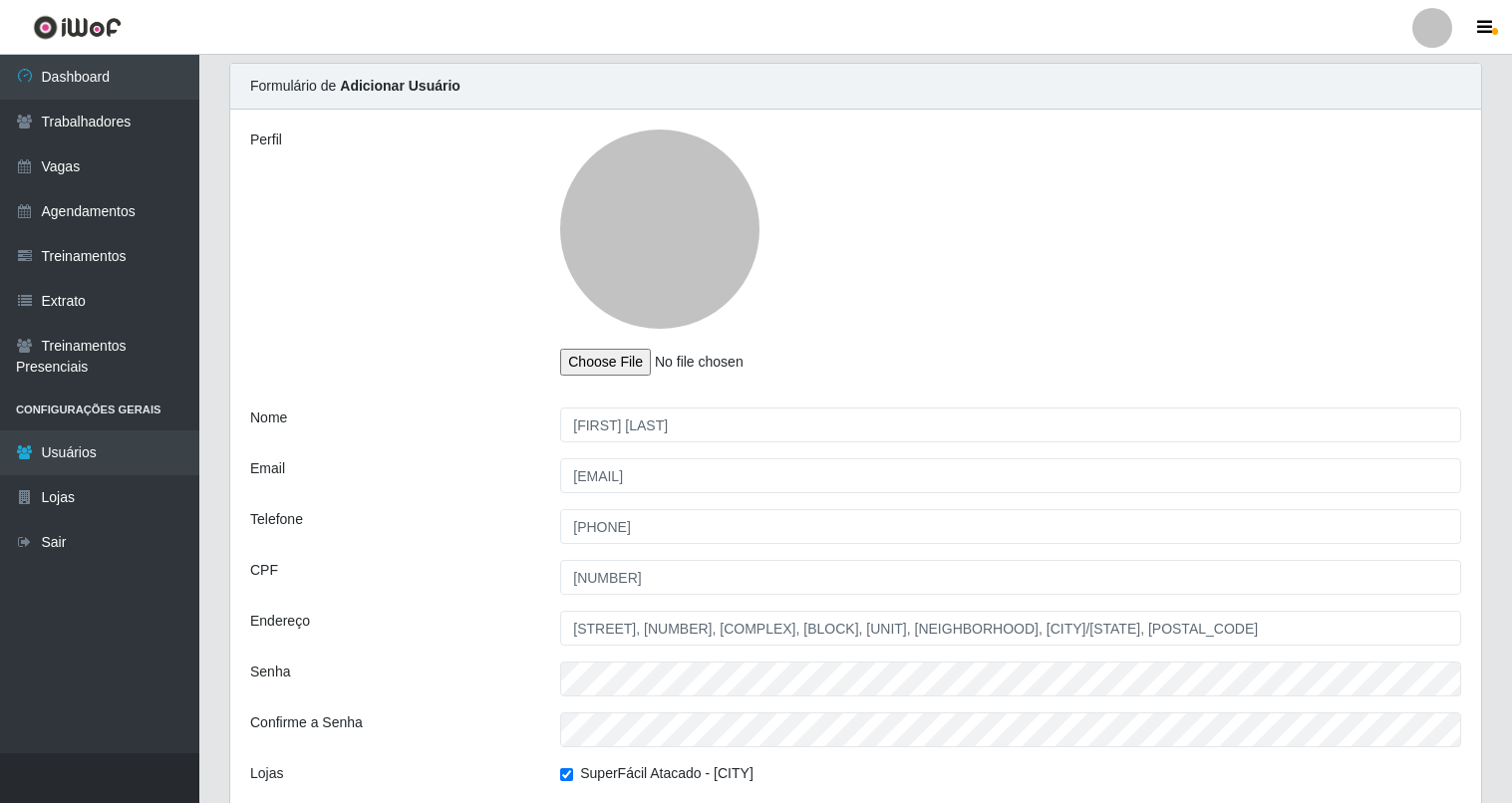 scroll, scrollTop: 0, scrollLeft: 0, axis: both 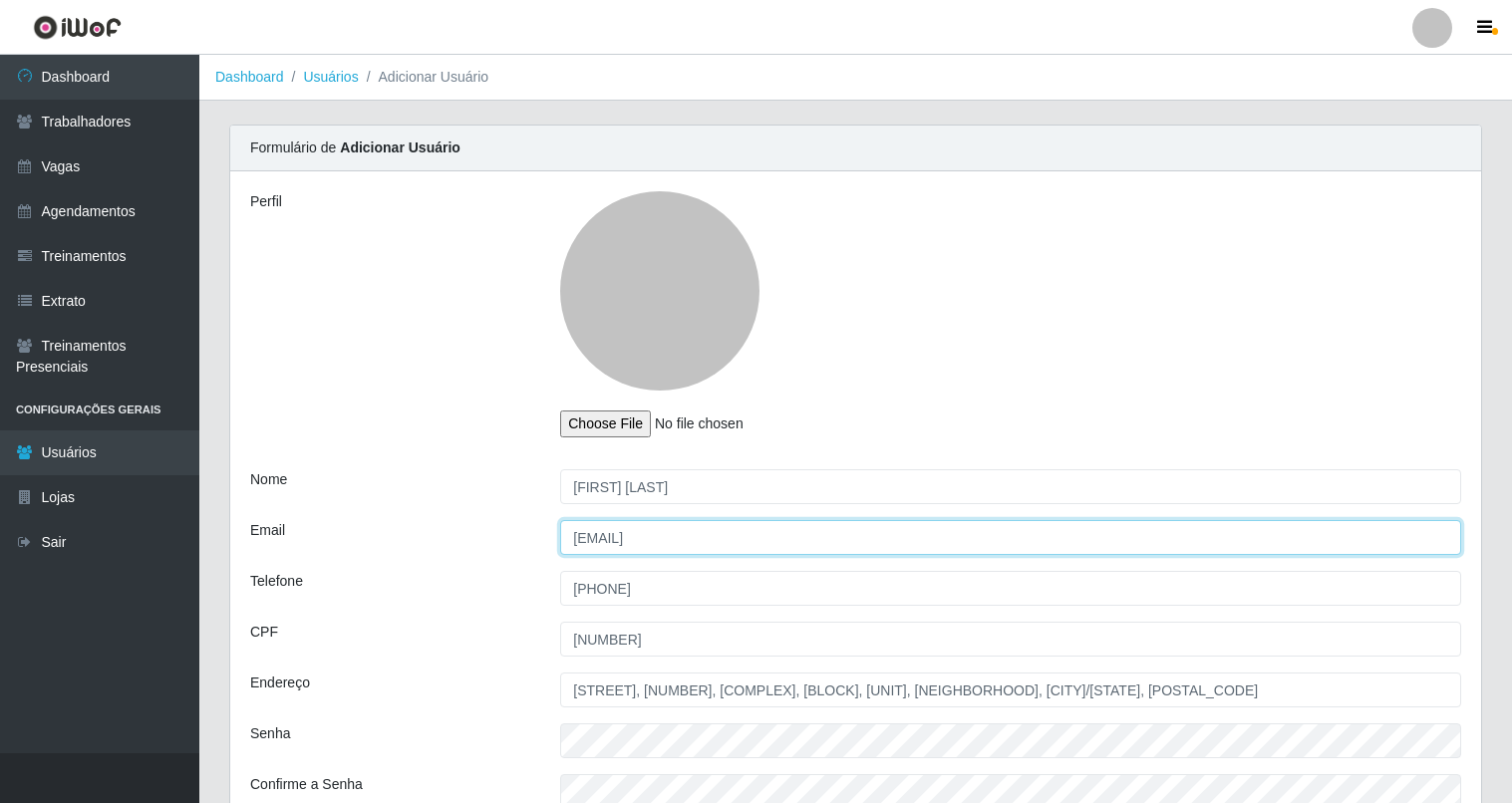 drag, startPoint x: 764, startPoint y: 538, endPoint x: 327, endPoint y: 533, distance: 437.0286 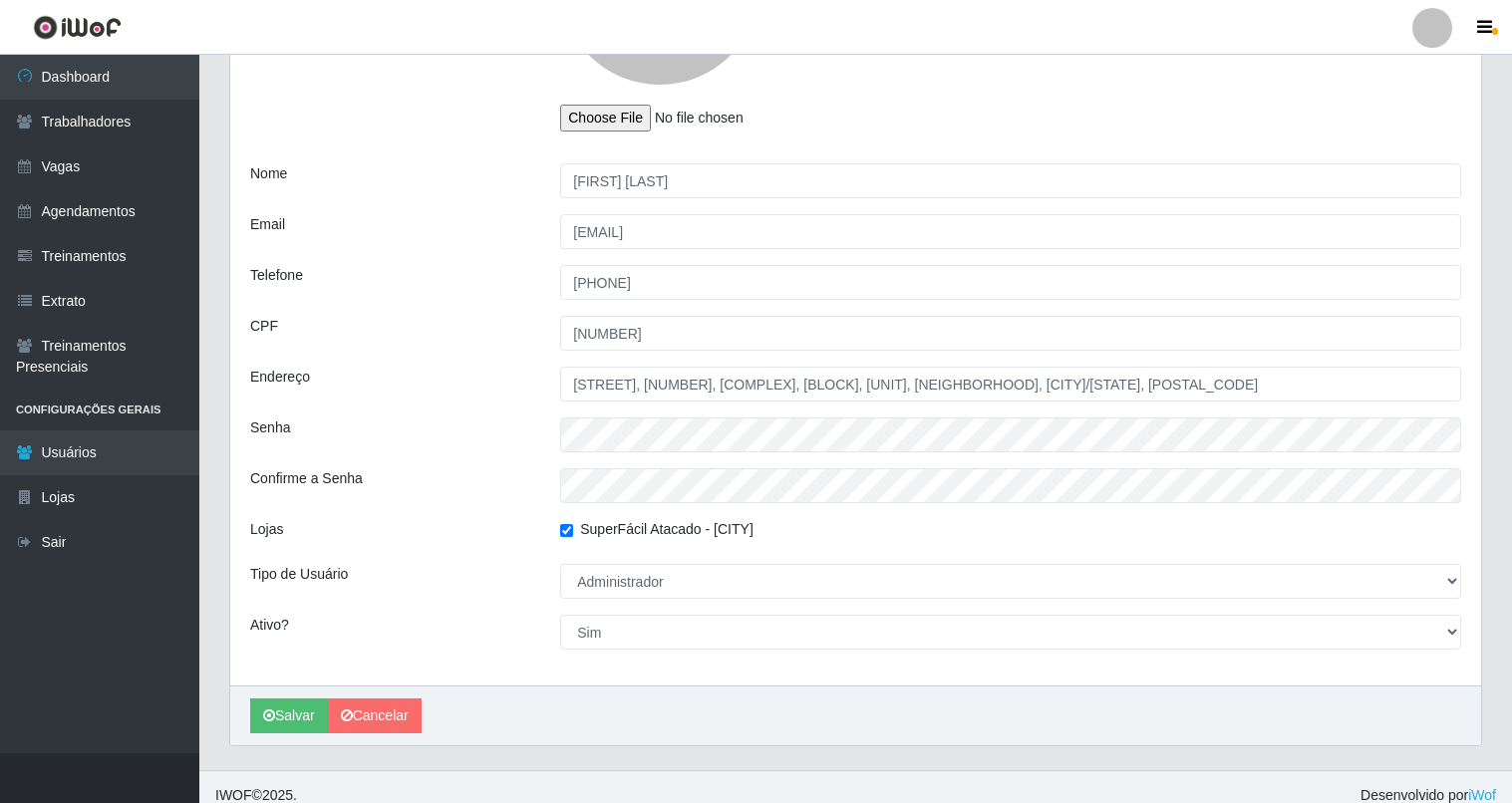 scroll, scrollTop: 323, scrollLeft: 0, axis: vertical 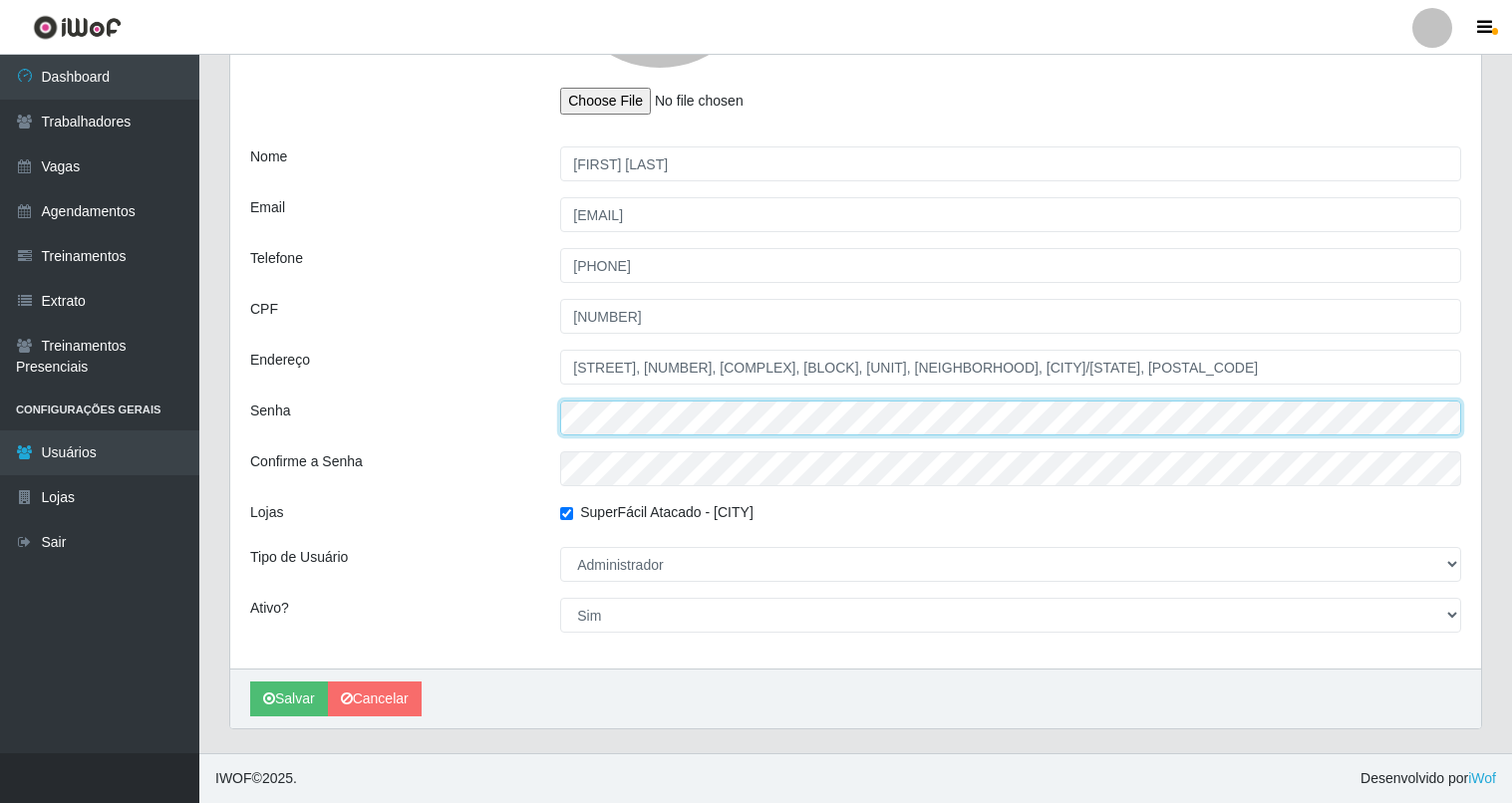 click on "Senha" at bounding box center (855, 417) 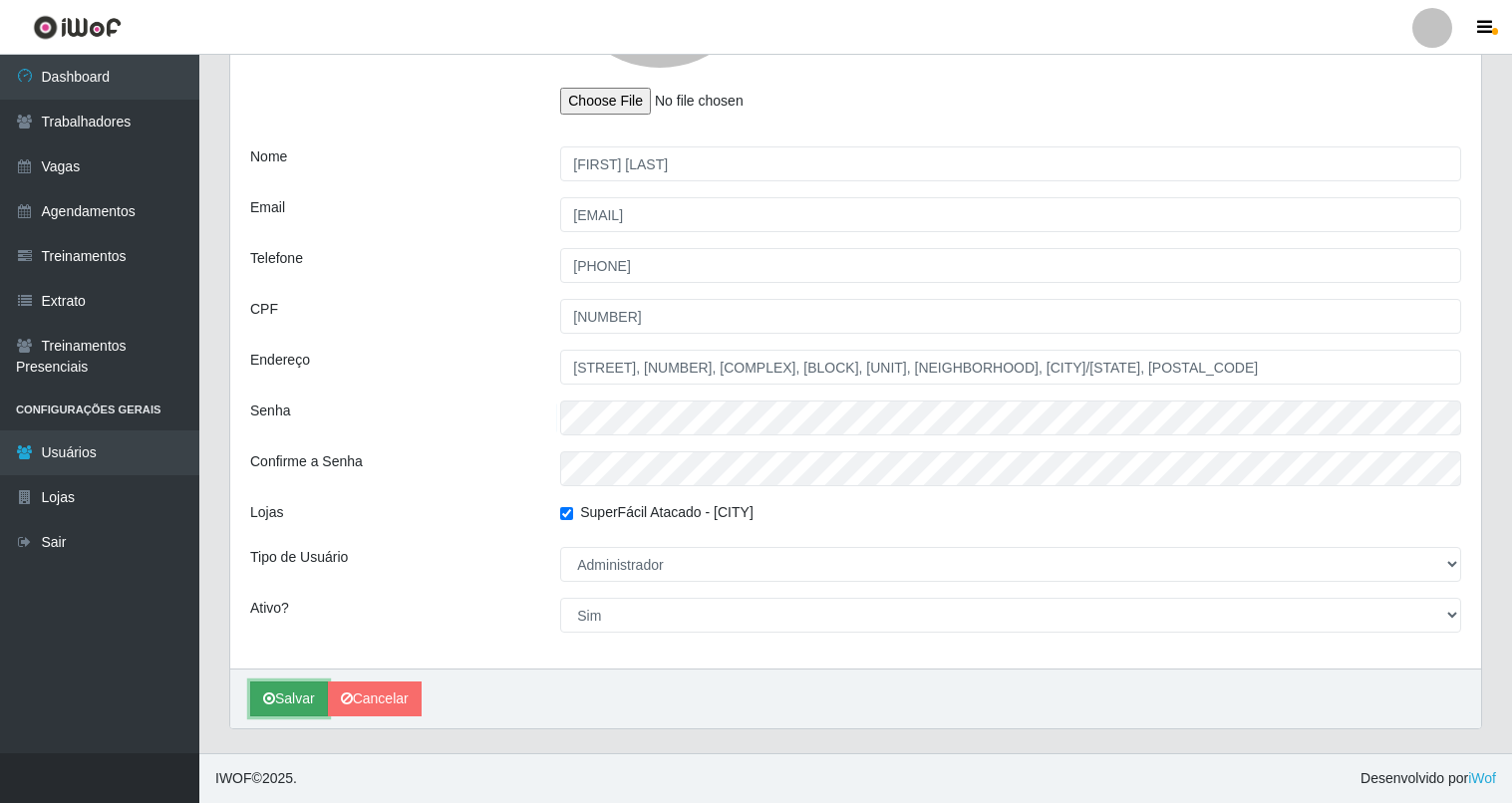 click on "Salvar" at bounding box center [289, 698] 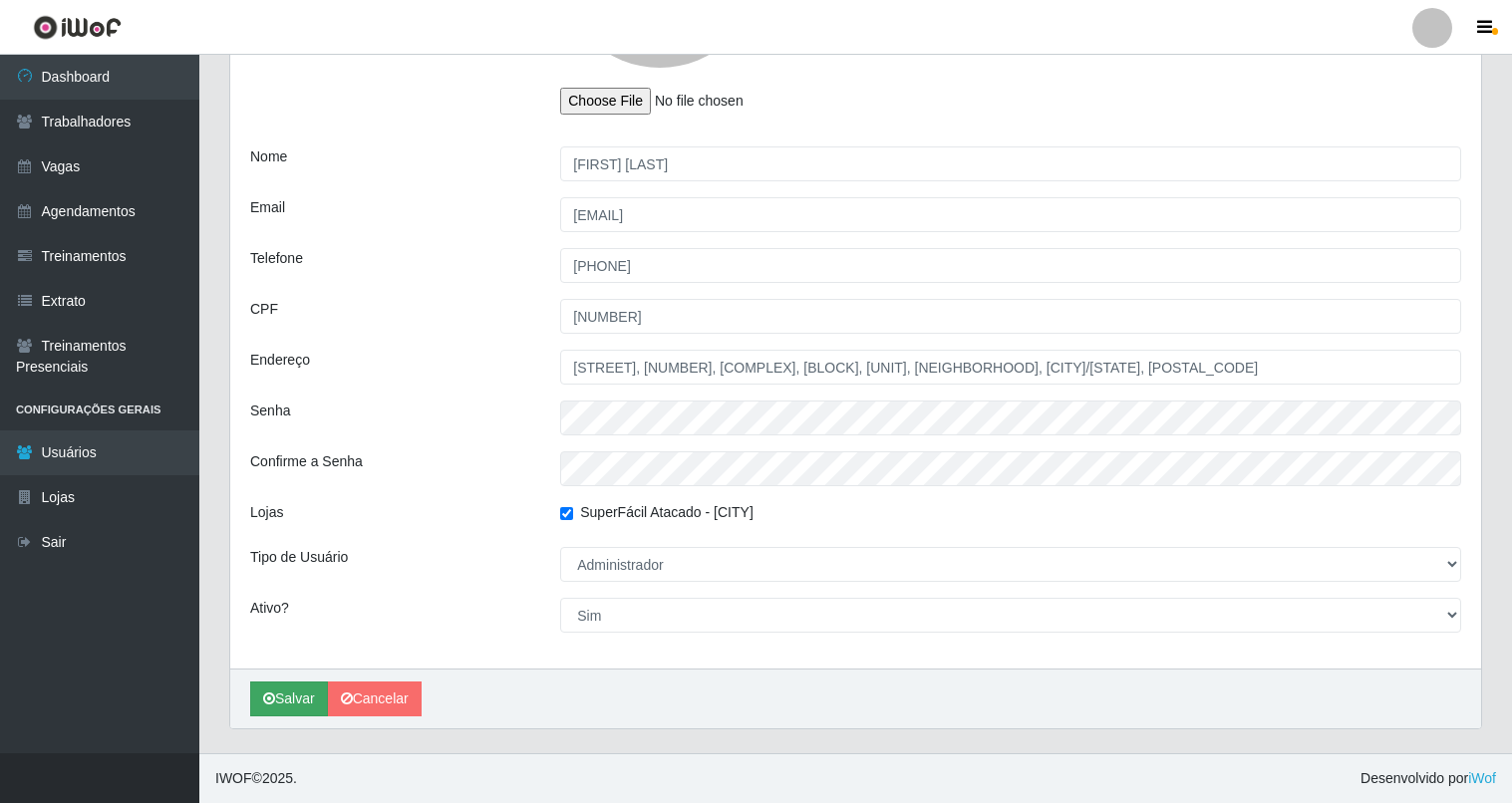scroll, scrollTop: 0, scrollLeft: 0, axis: both 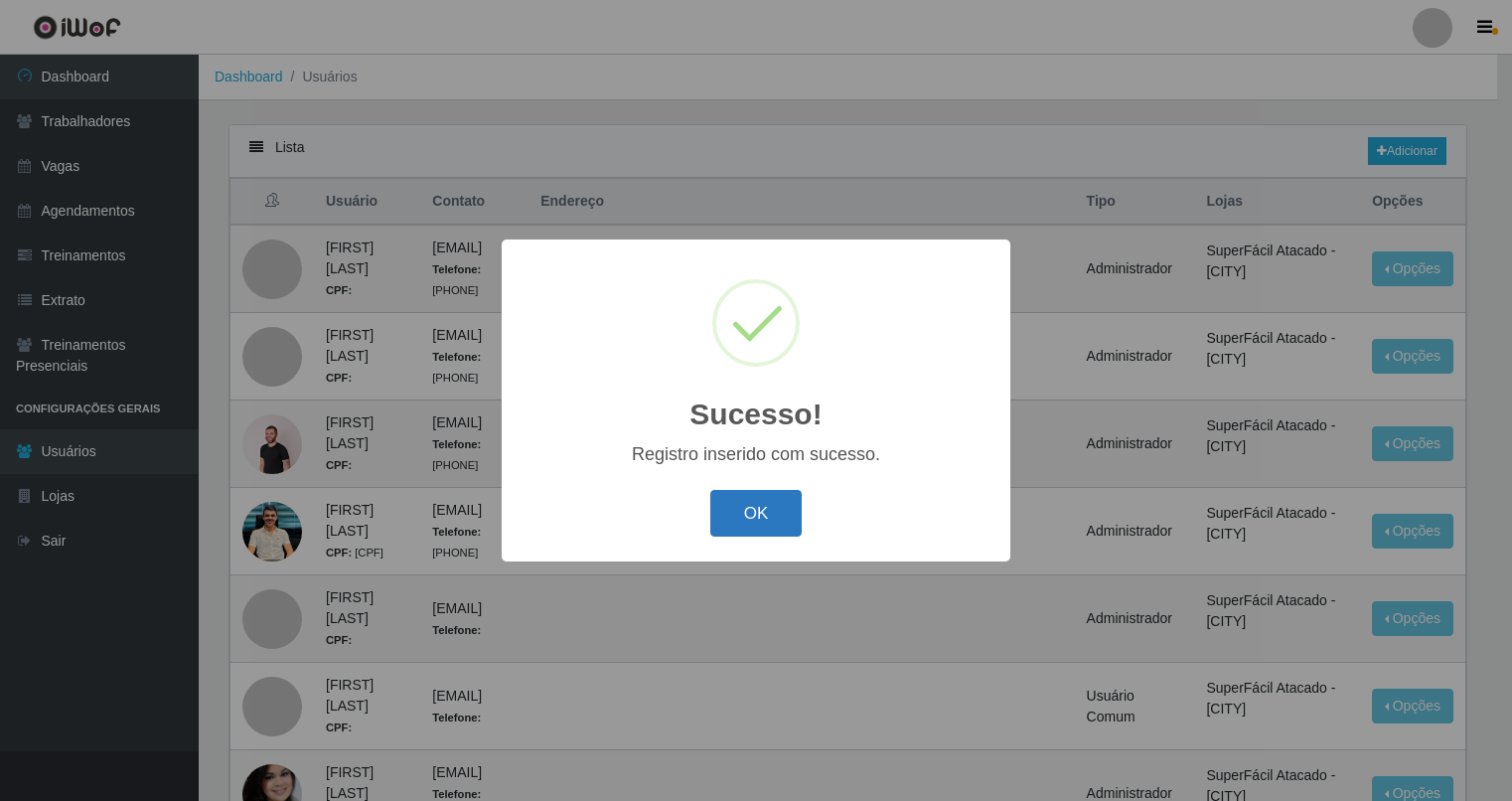 click on "OK" at bounding box center (756, 513) 